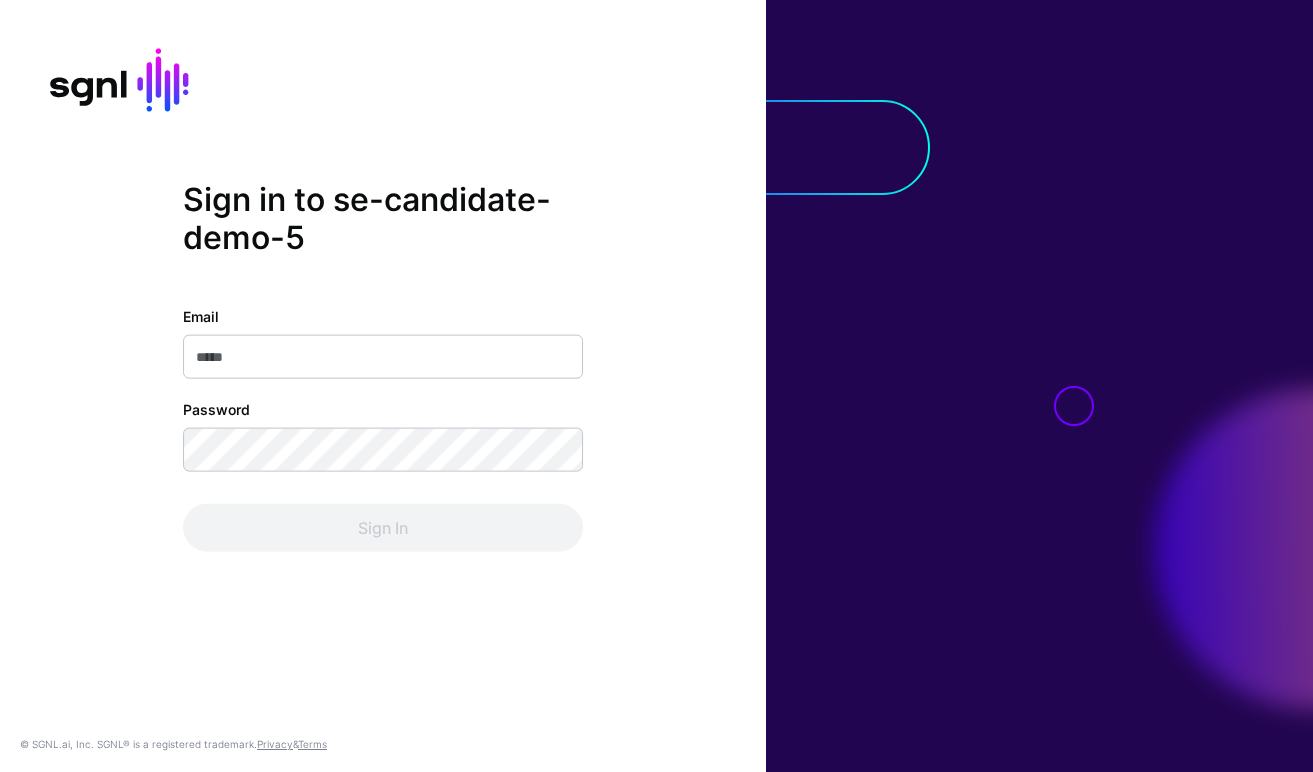 scroll, scrollTop: 0, scrollLeft: 0, axis: both 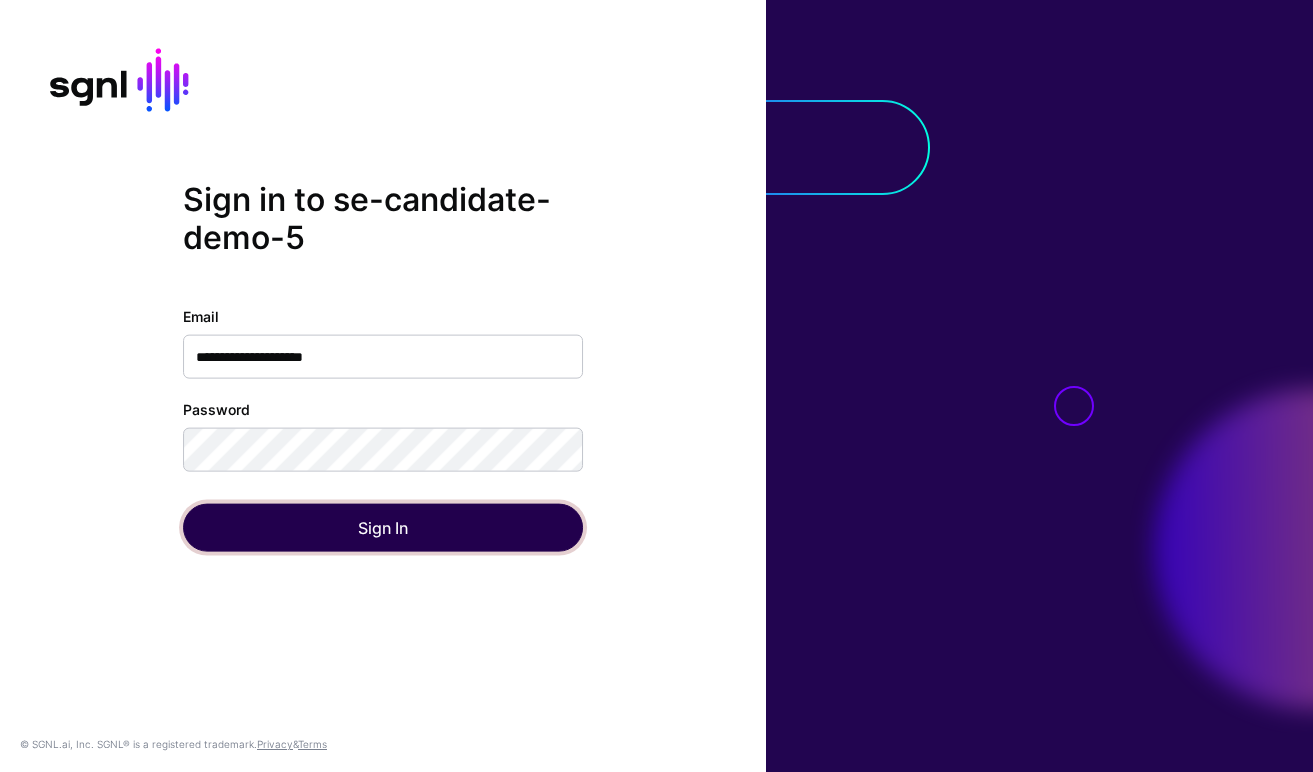 click on "Sign In" 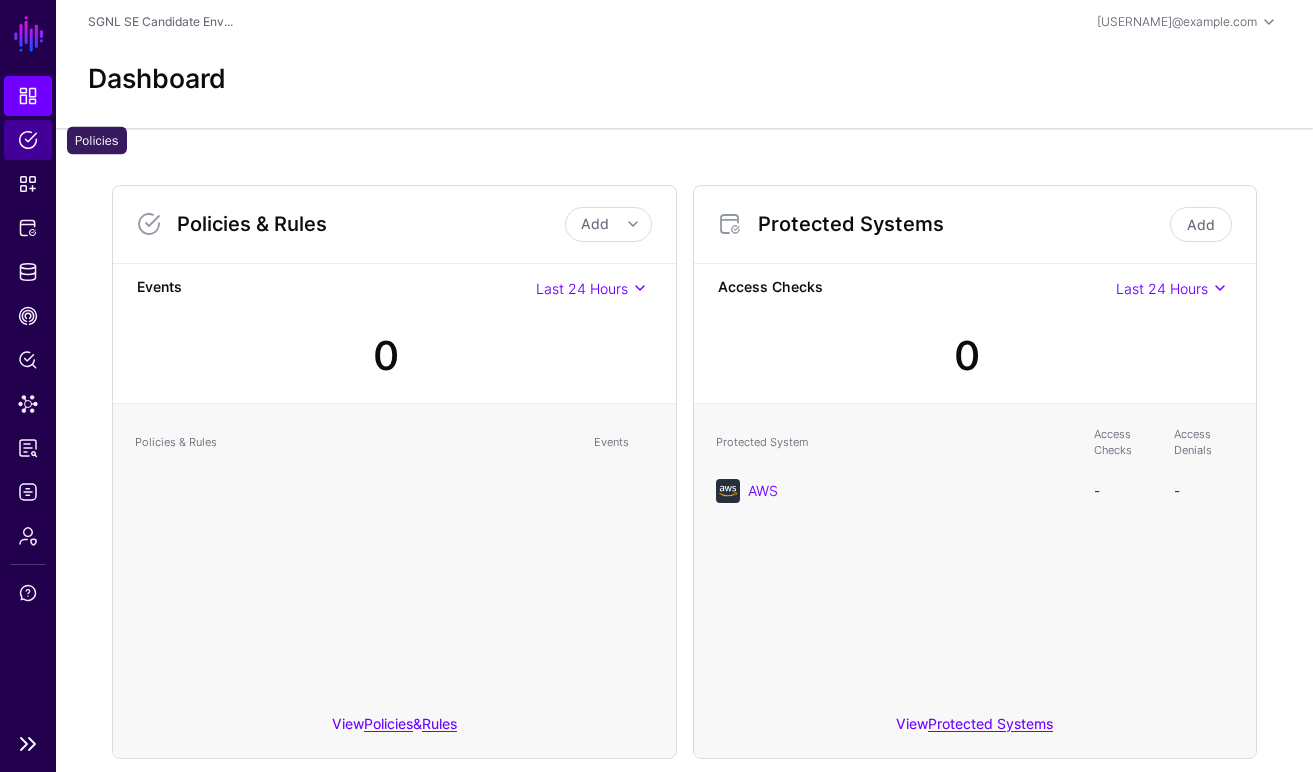click on "Policies" 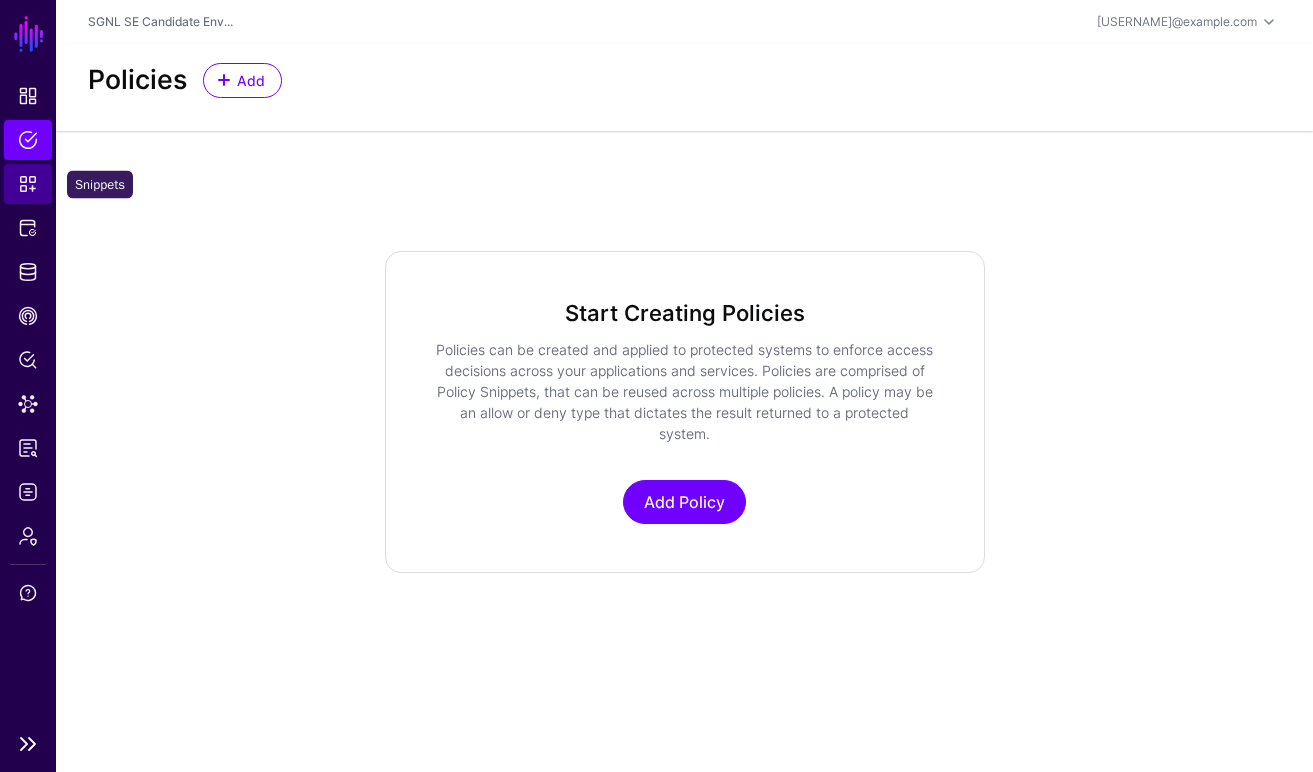 click on "Snippets" 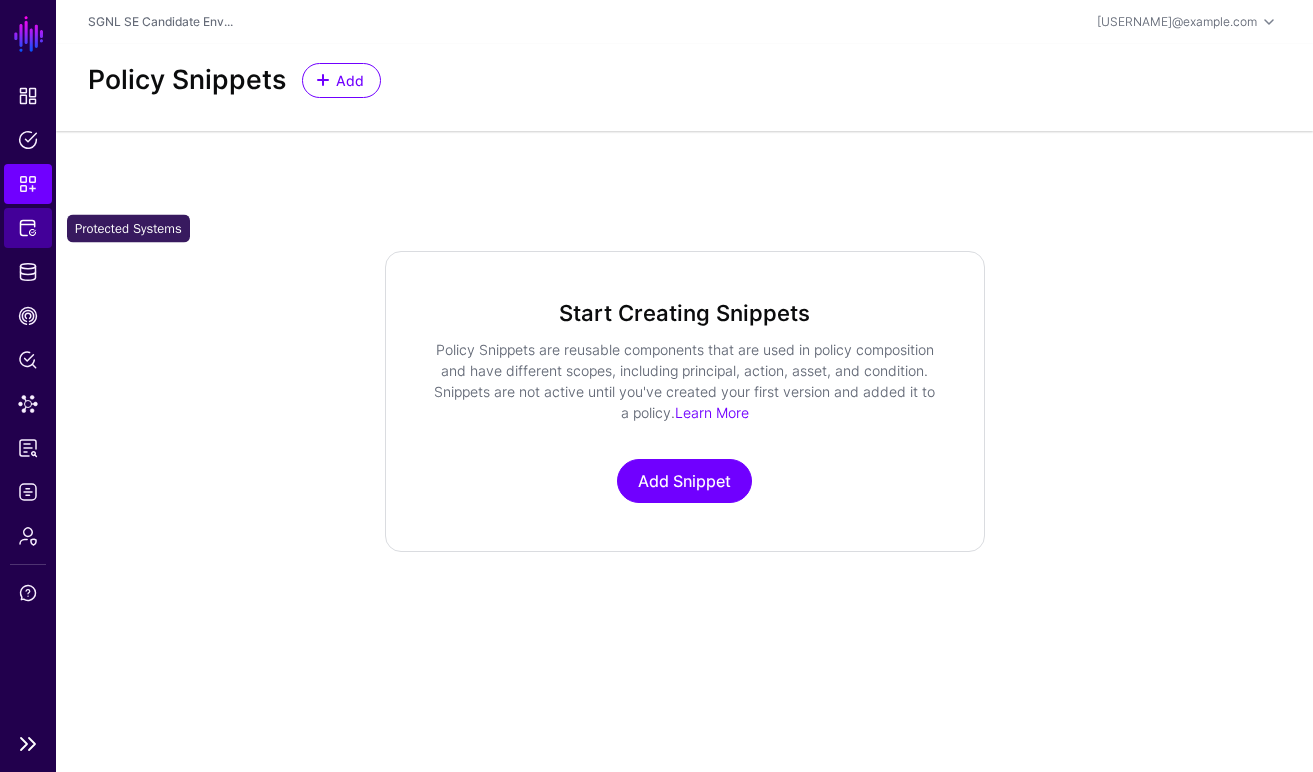 click on "Protected Systems" 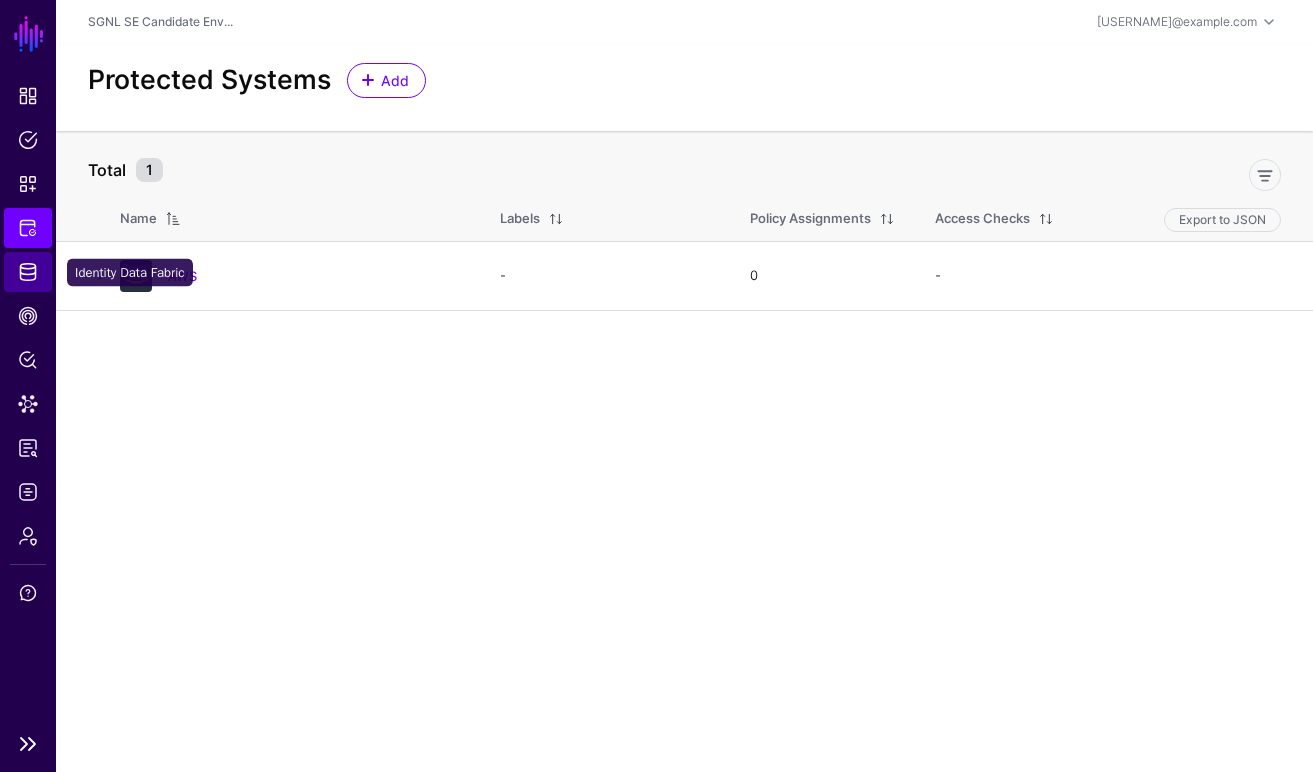 click on "Identity Data Fabric" 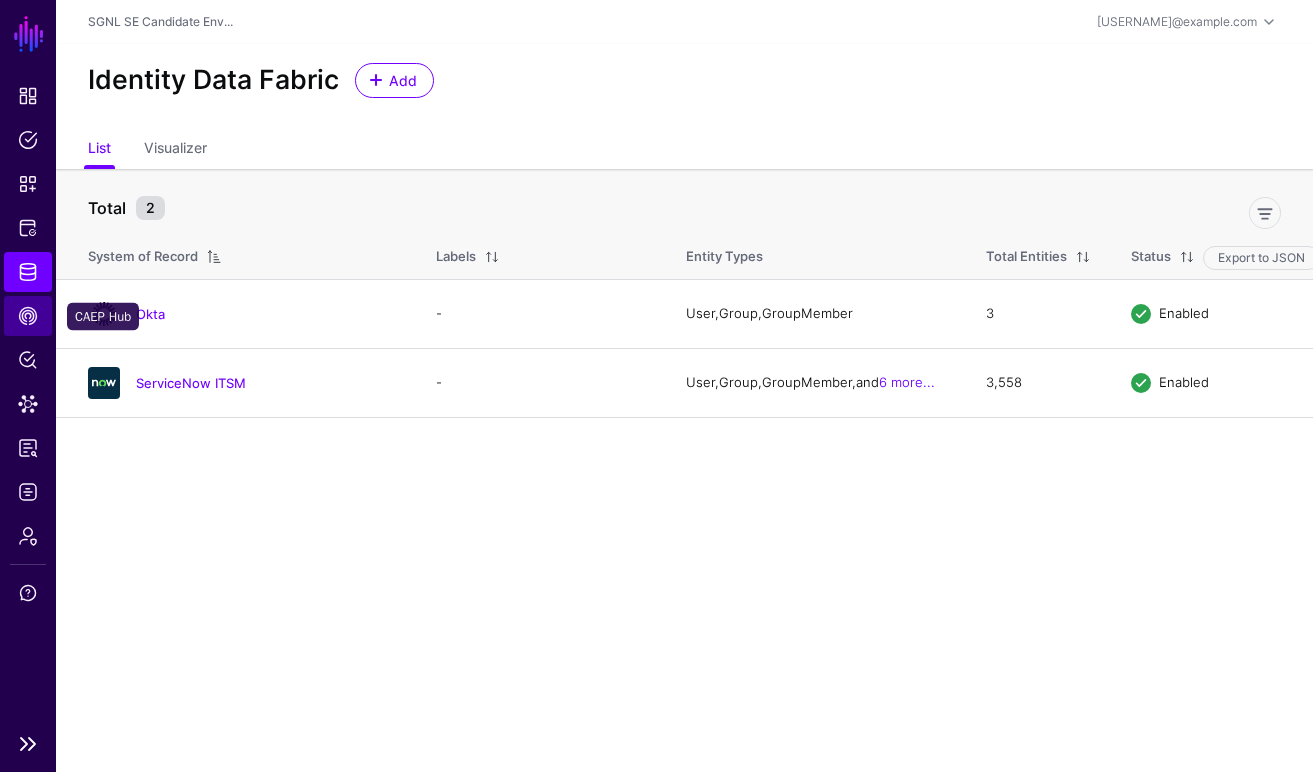 click on "CAEP Hub" 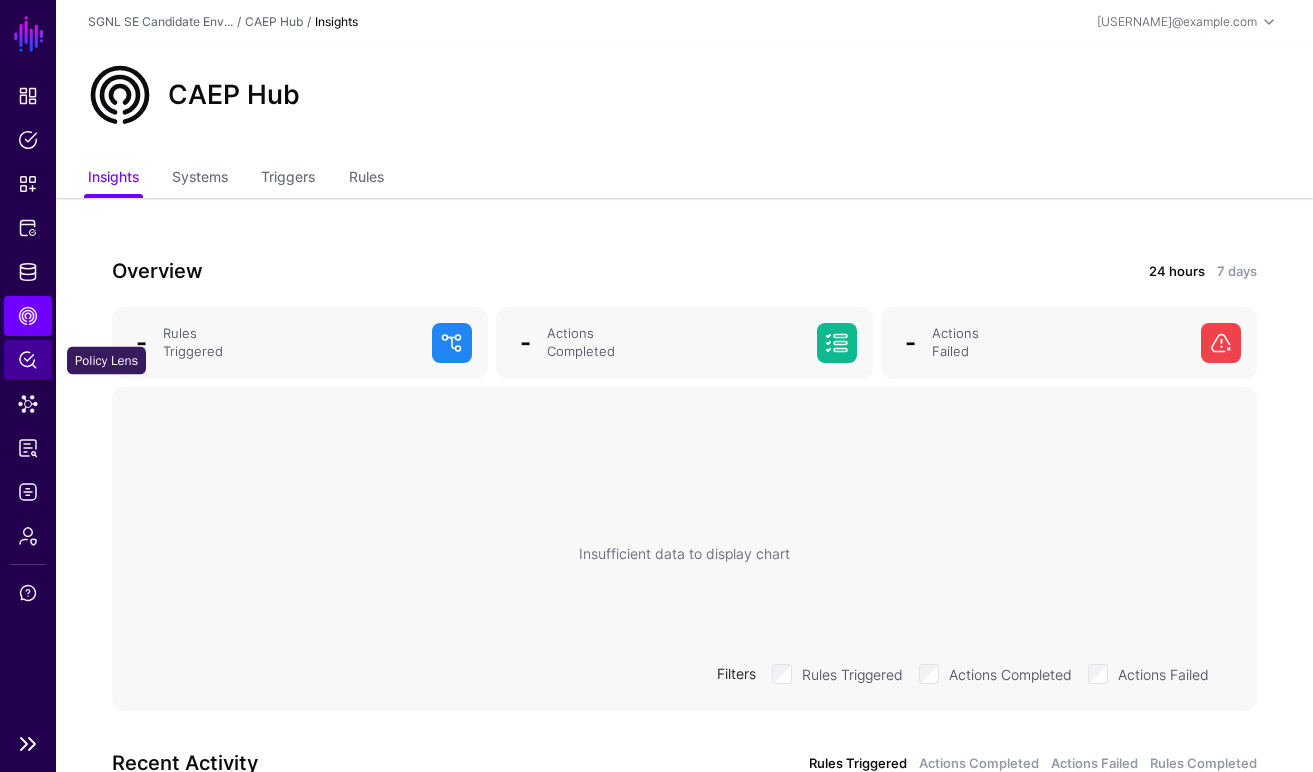 click on "Policy Lens" 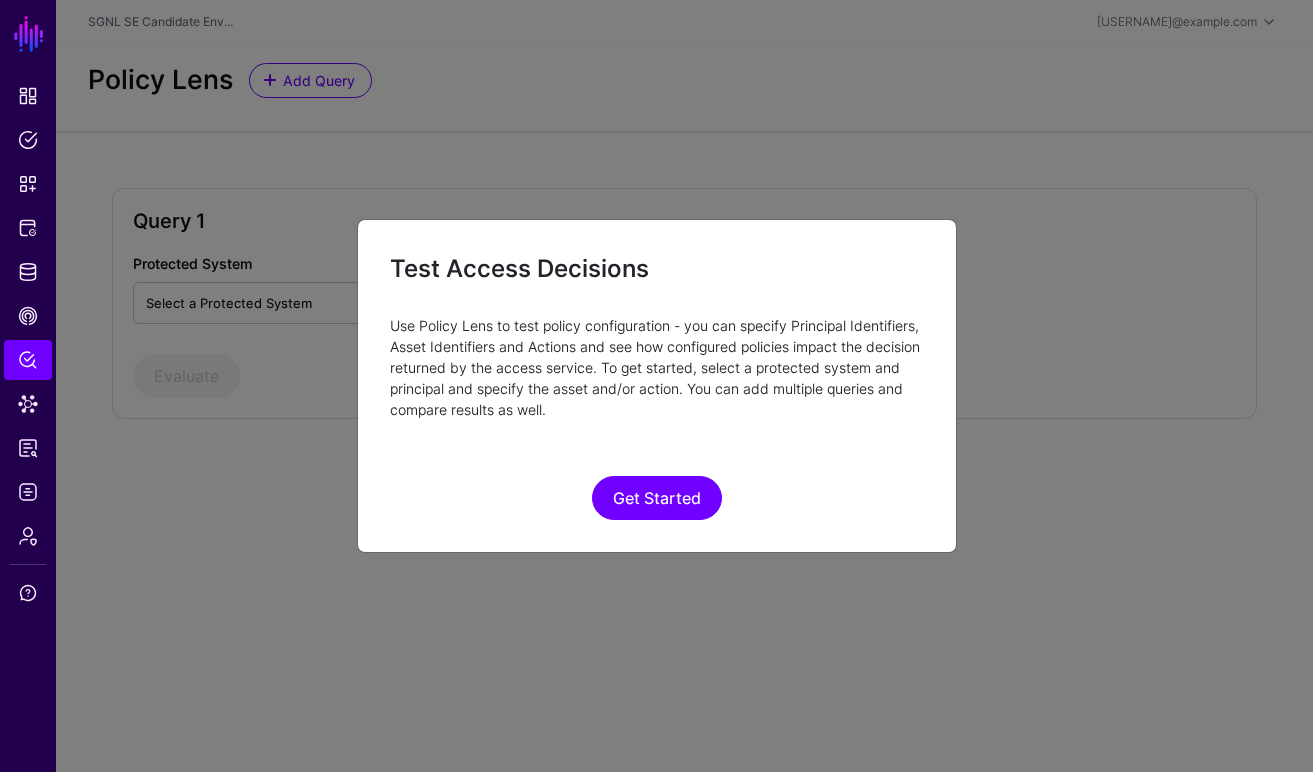 click on "Test Access Decisions  Use Policy Lens to test policy configuration - you can specify Principal Identifiers, Asset Identifiers and Actions and see how configured policies impact the decision returned by the access service. To get started, select a protected system and principal and specify the asset and/or action. You can add multiple queries and compare results as well.  Get Started" 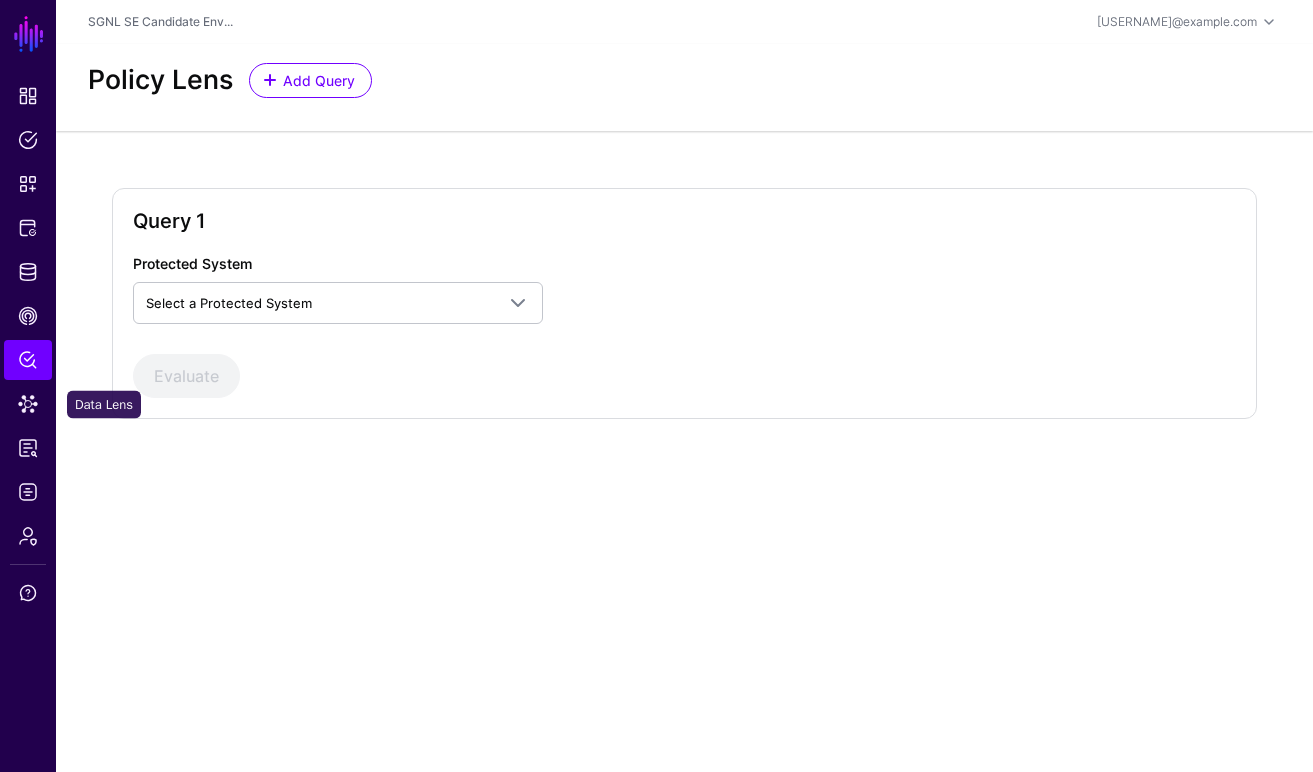 click on "Data Lens" 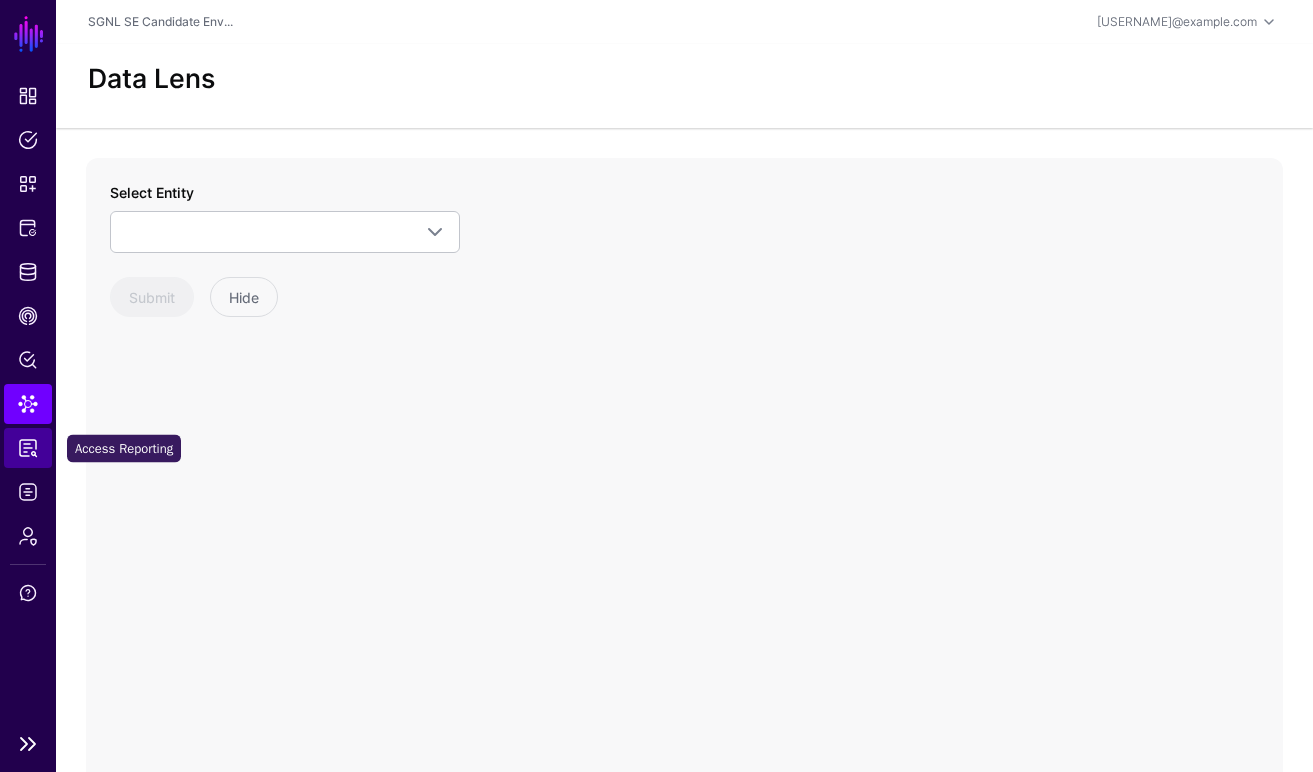 click on "Access Reporting" 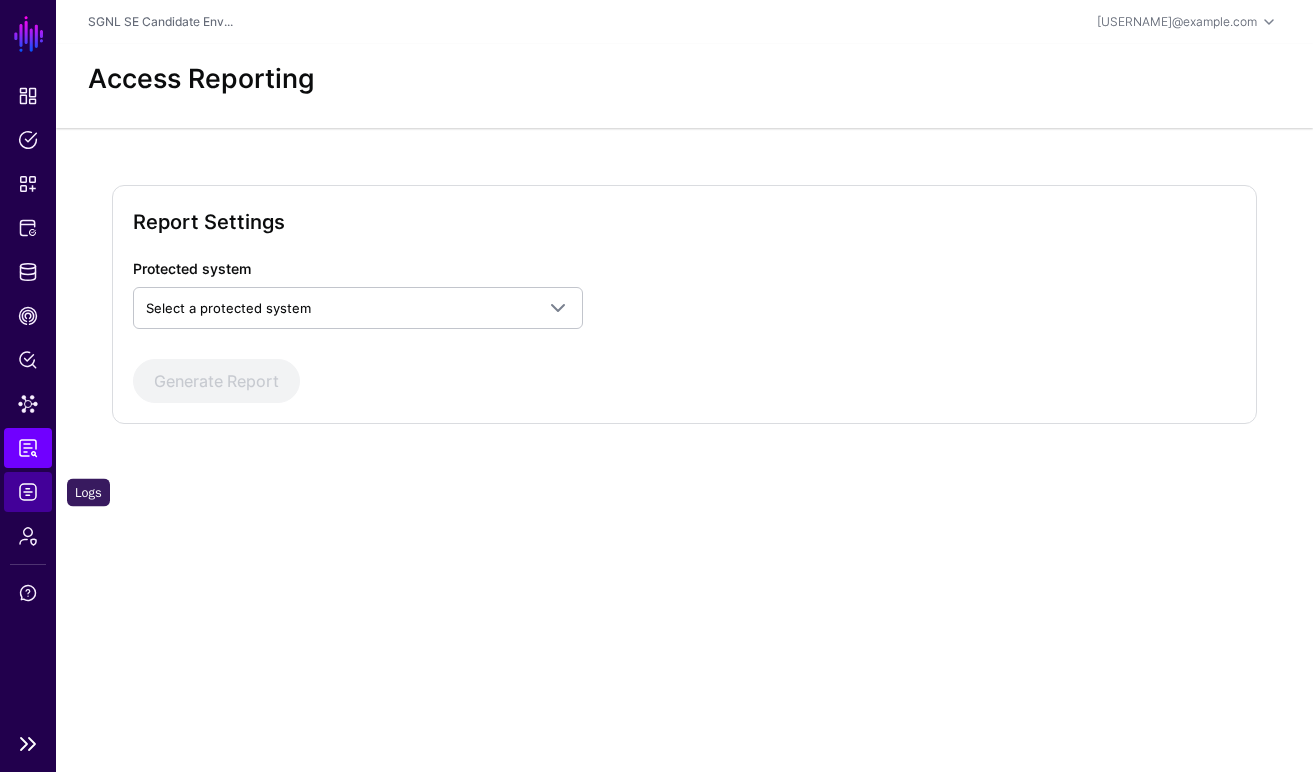 click on "Logs" 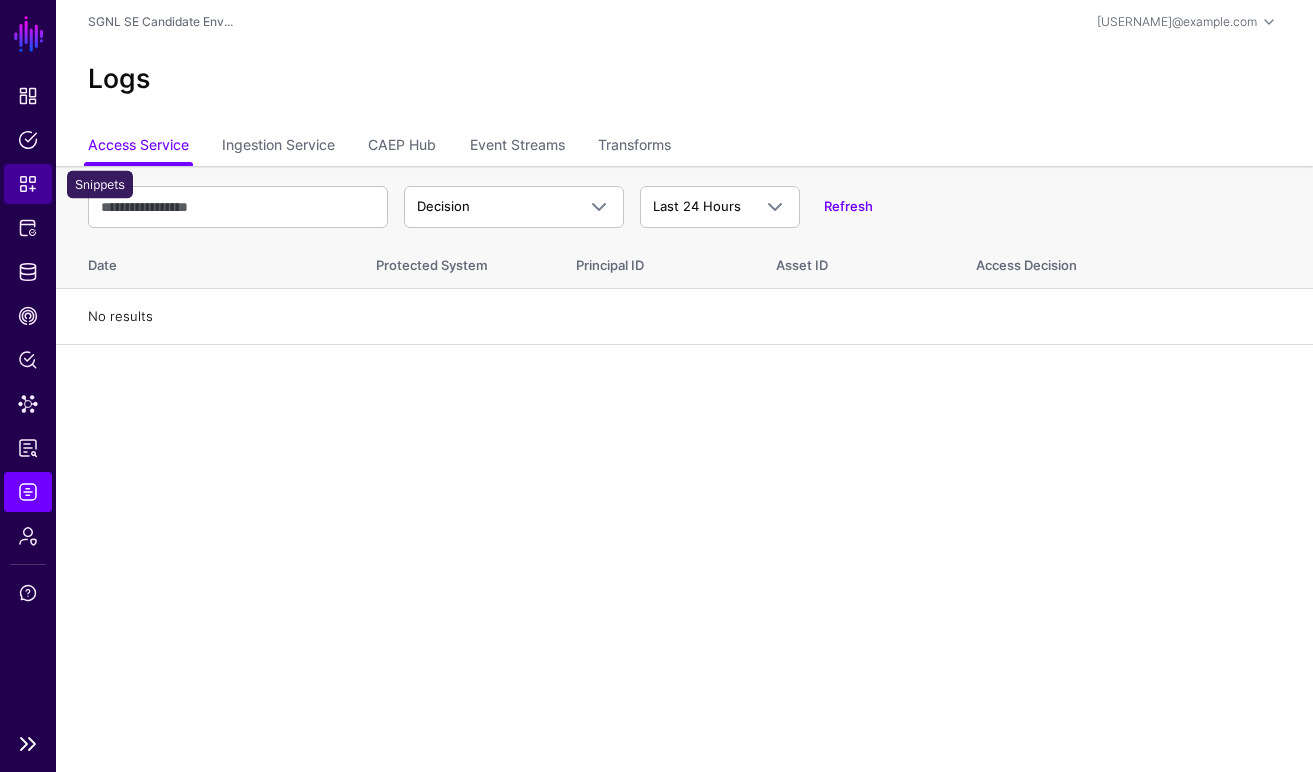 click on "Snippets" 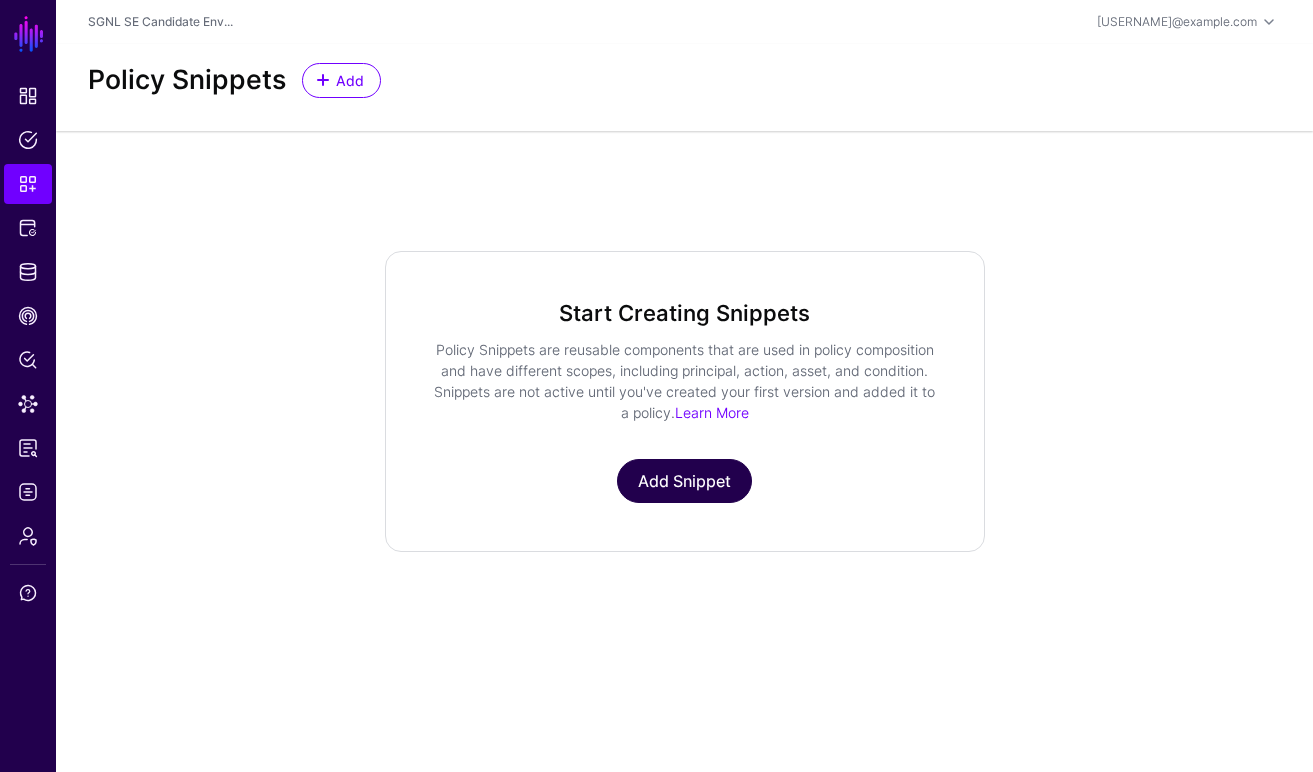 click on "Add Snippet" 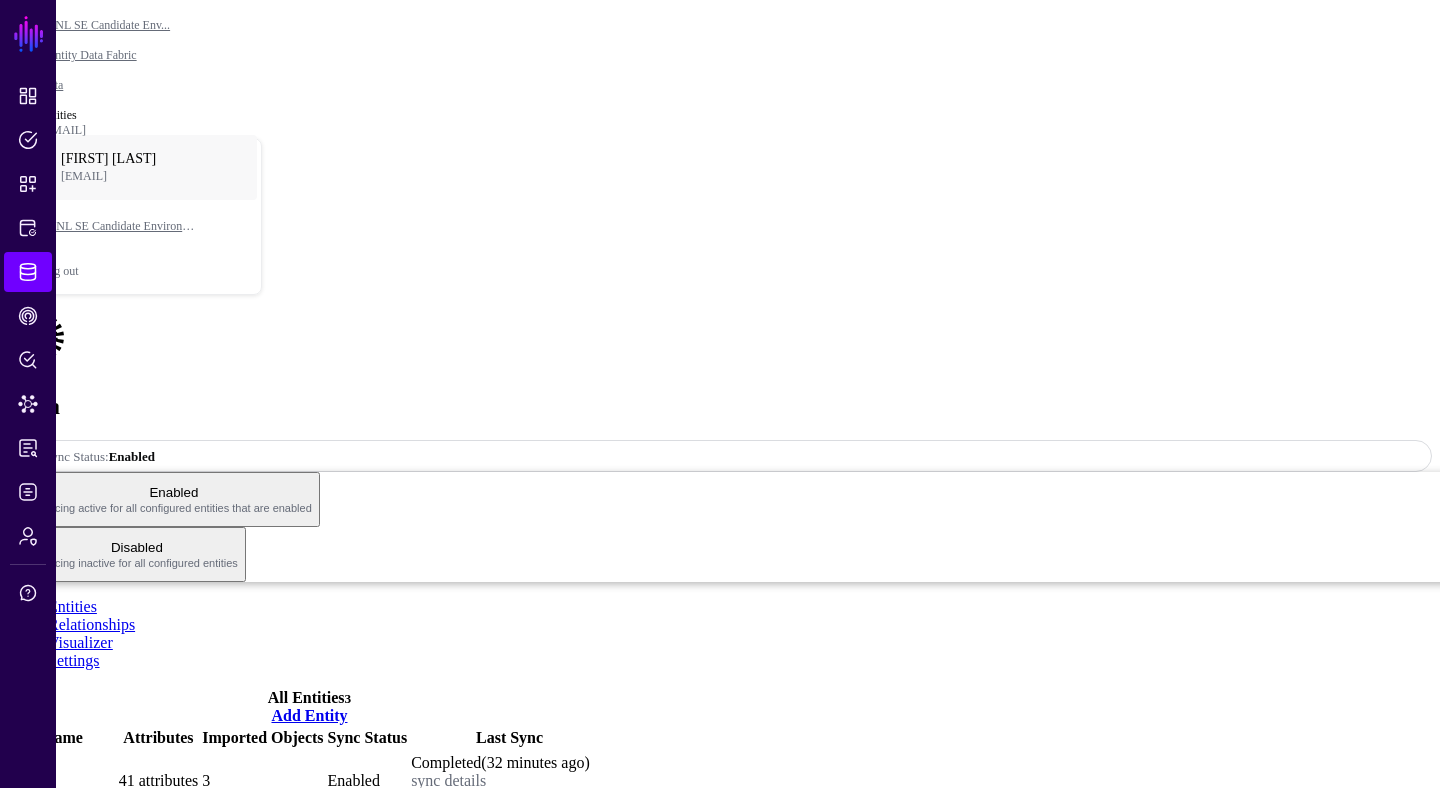 scroll, scrollTop: 0, scrollLeft: 0, axis: both 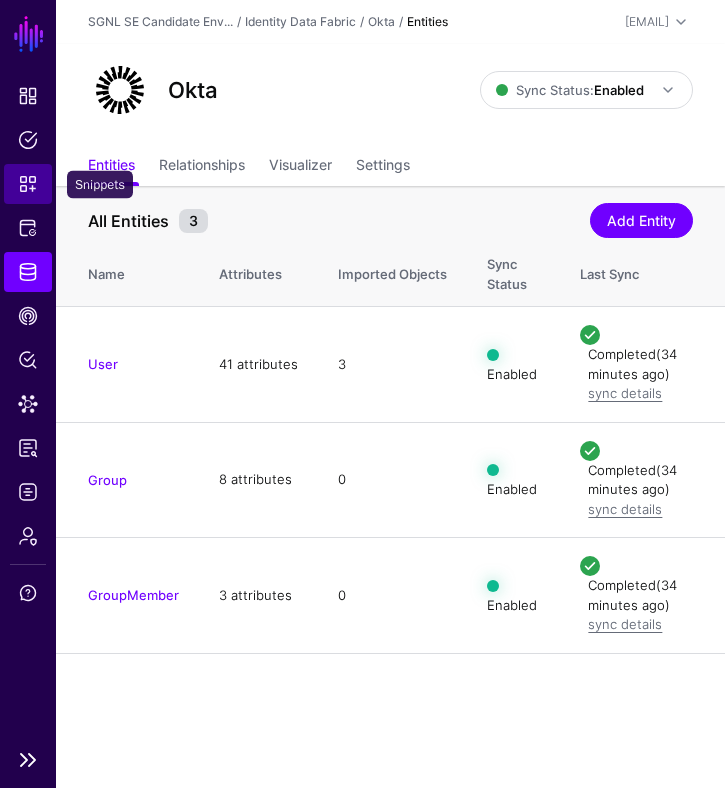 click on "Snippets" 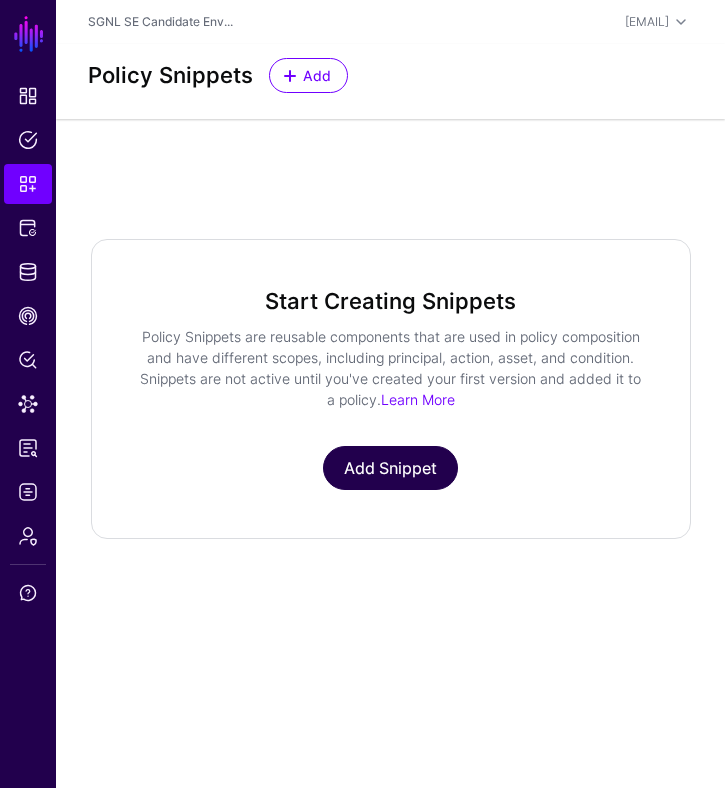 click on "Add Snippet" 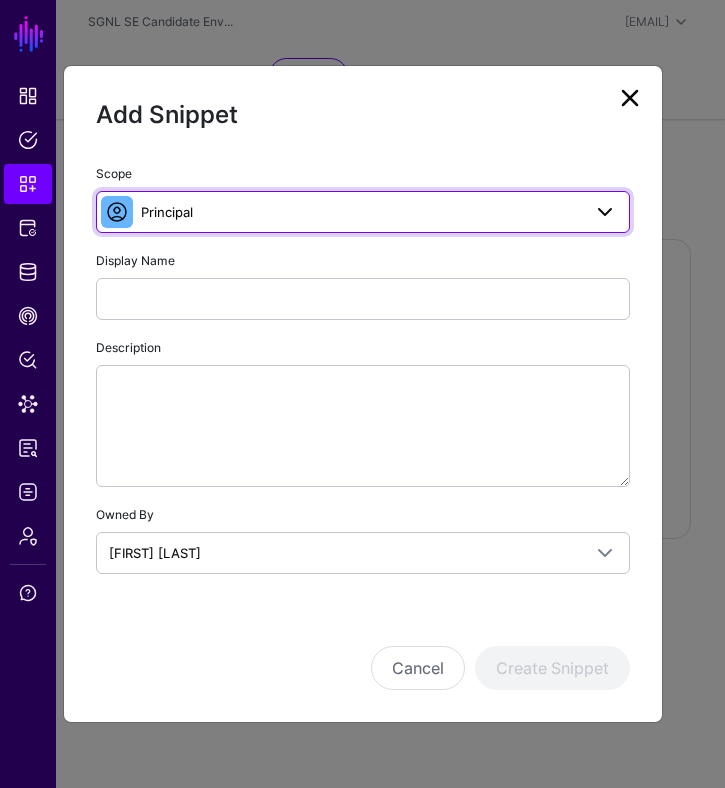 click on "Principal" at bounding box center (361, 212) 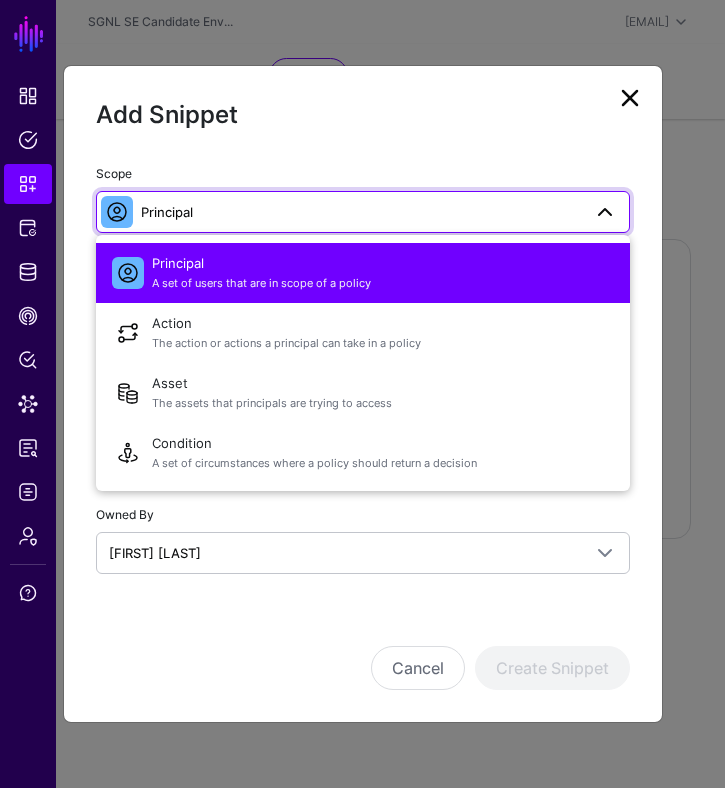 click on "Principal   A set of users that are in scope of a policy" 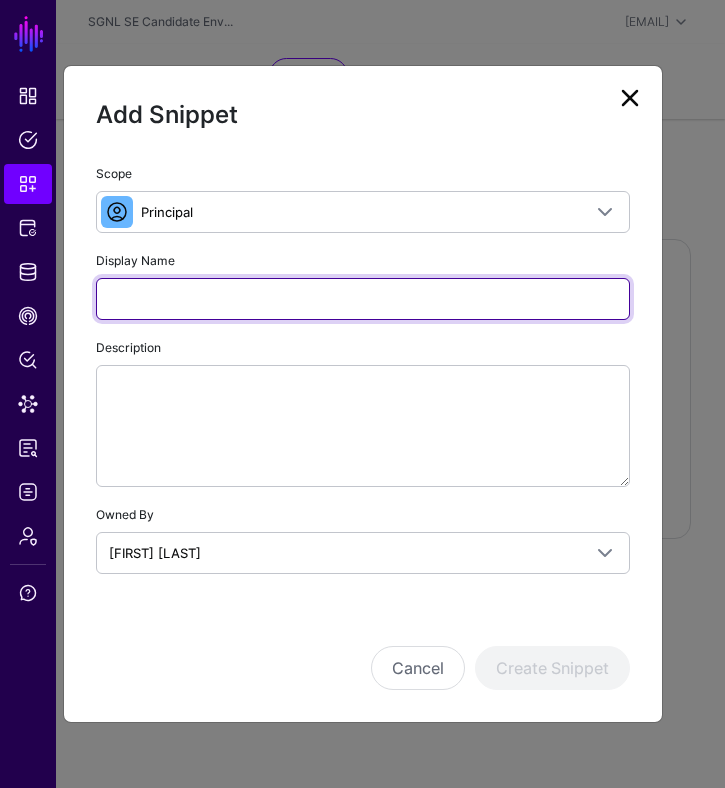 click on "Display Name" at bounding box center (363, 299) 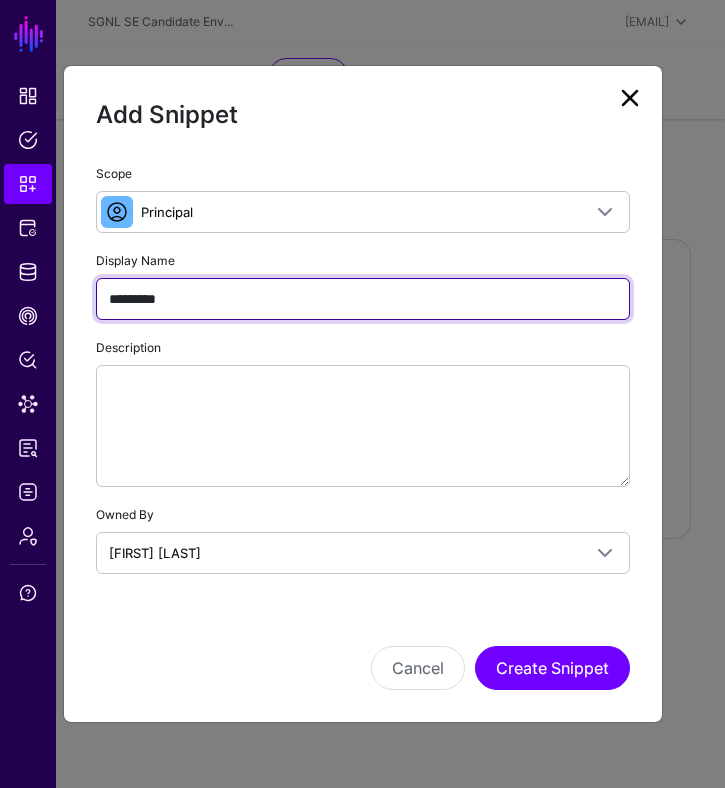 type on "*********" 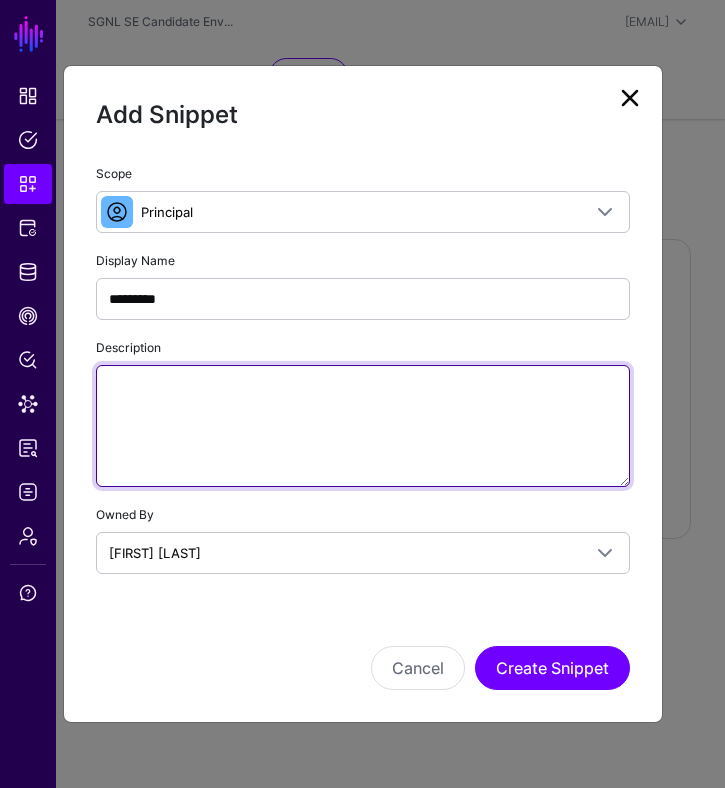 click on "Description" at bounding box center (363, 426) 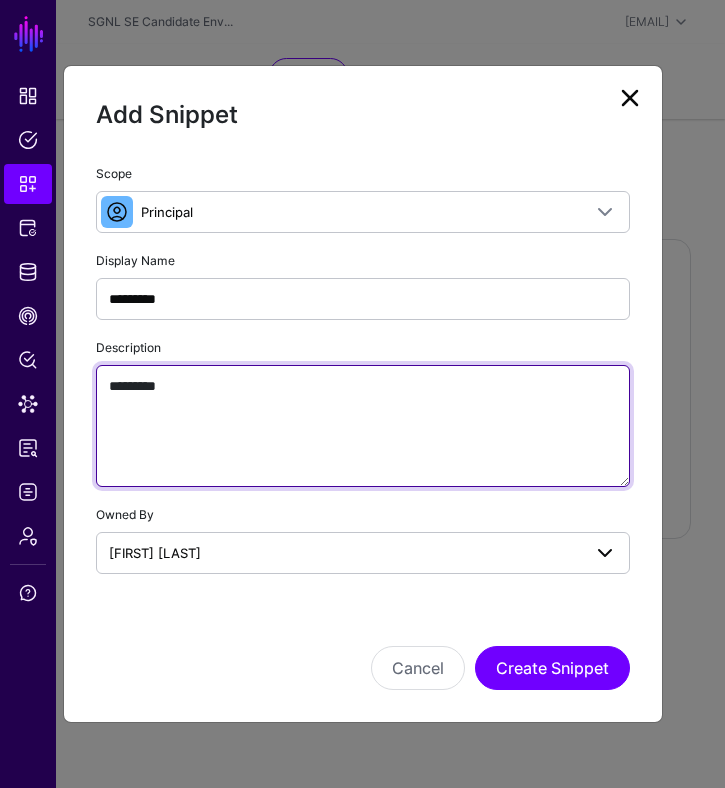 type on "*********" 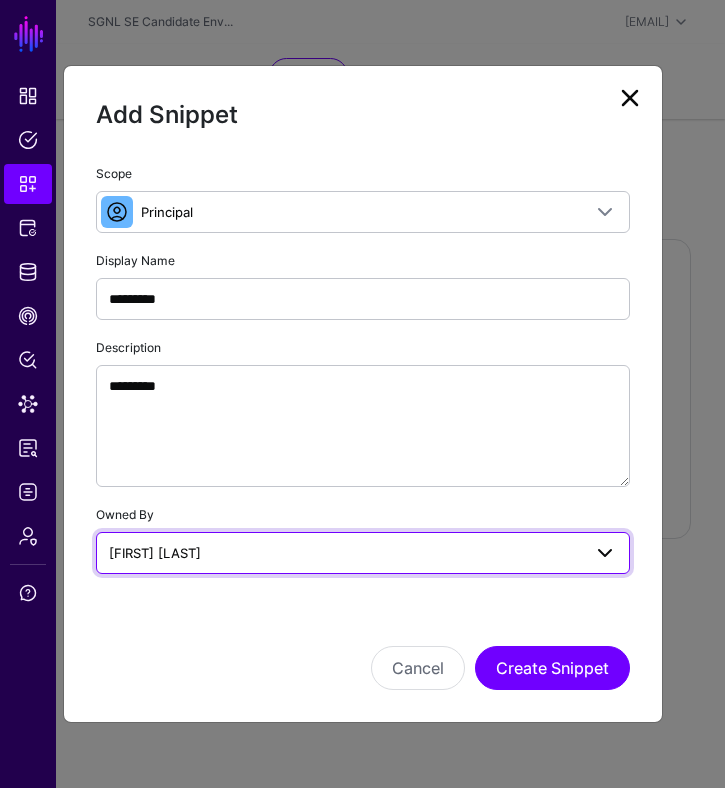 click on "[FIRST] [LAST]" at bounding box center [345, 553] 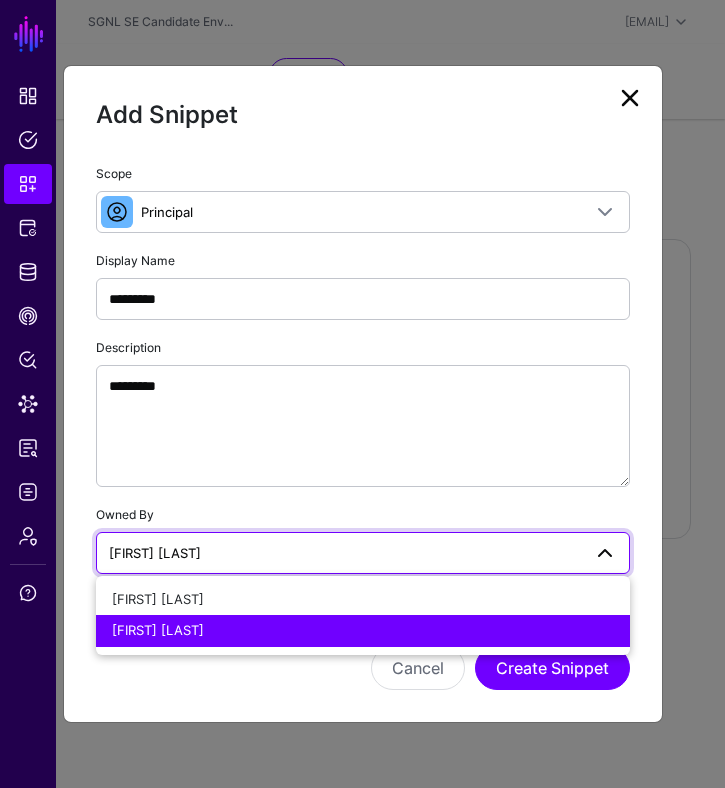 click on "[FIRST] [LAST]" at bounding box center (345, 553) 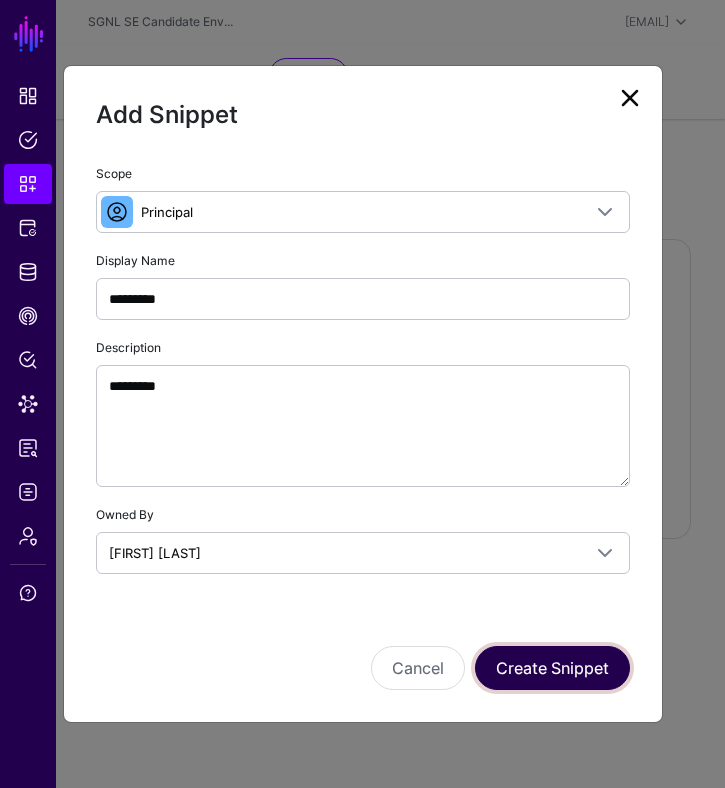 click on "Create Snippet" 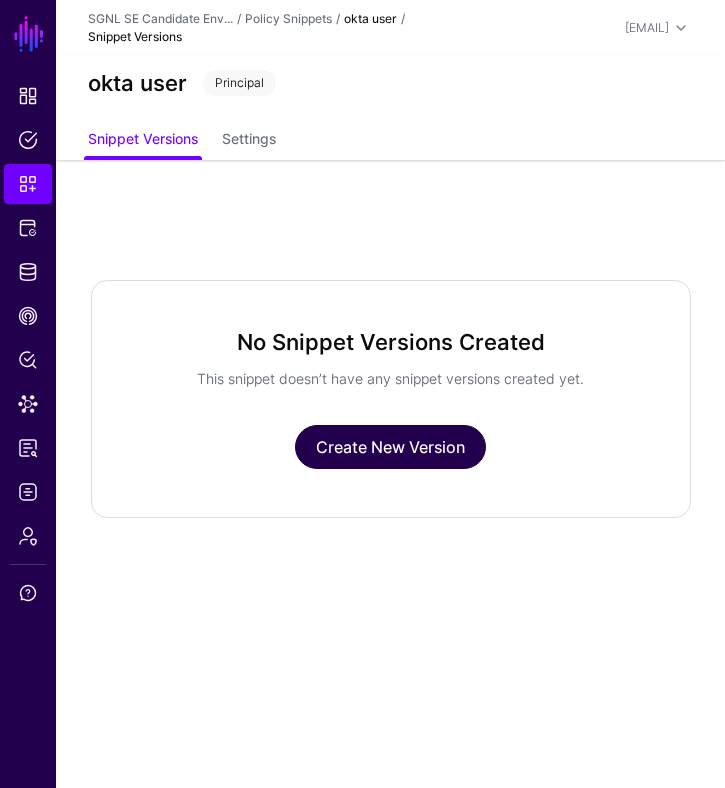 click on "Create New Version" 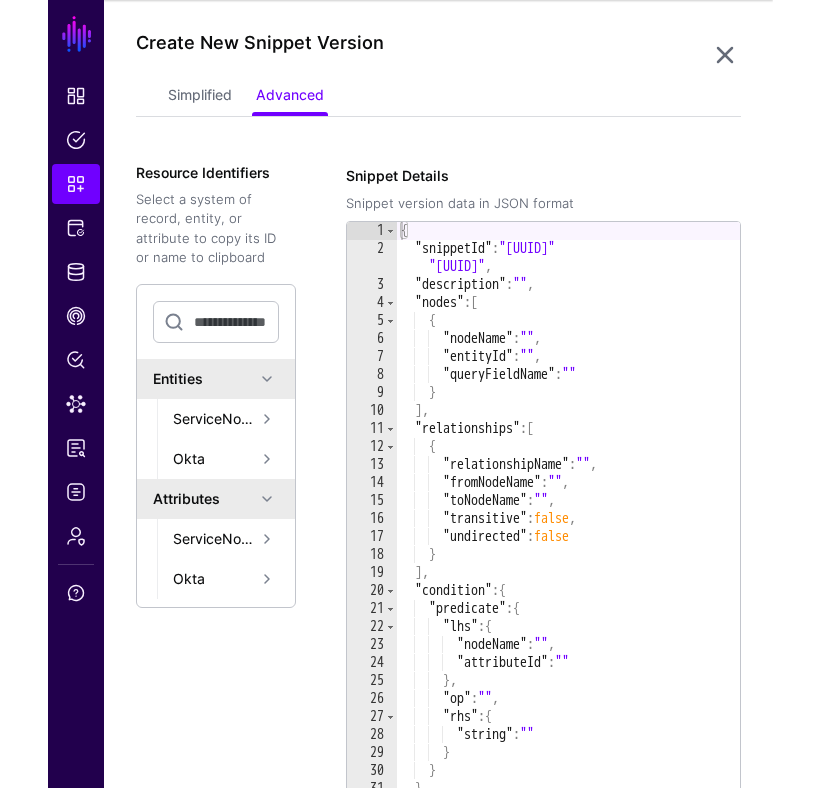 scroll, scrollTop: 148, scrollLeft: 0, axis: vertical 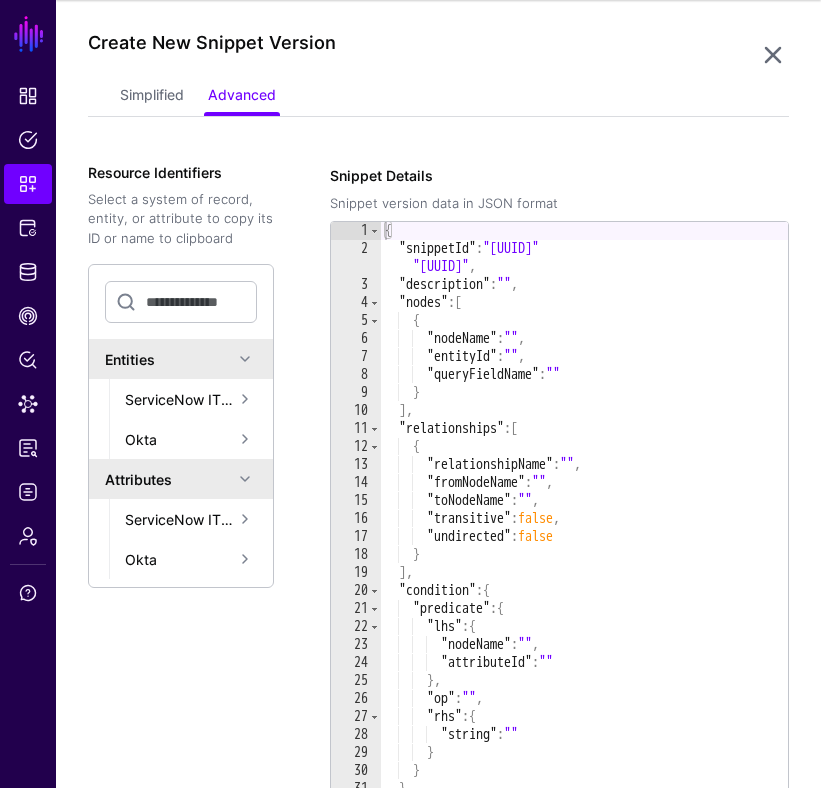 click at bounding box center (245, 439) 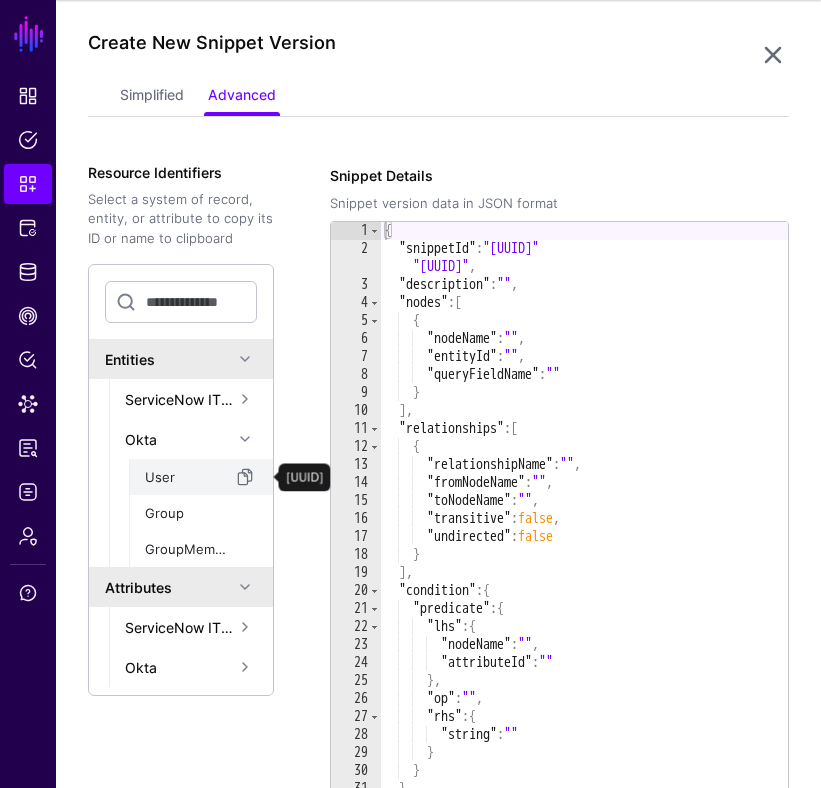 click on "User" at bounding box center [189, 478] 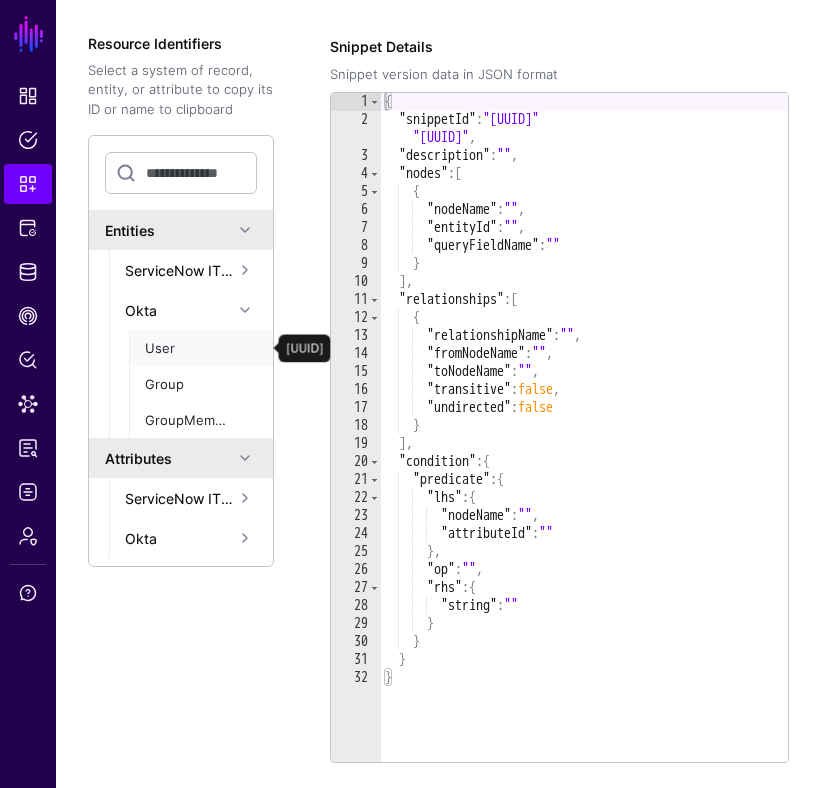 scroll, scrollTop: 275, scrollLeft: 0, axis: vertical 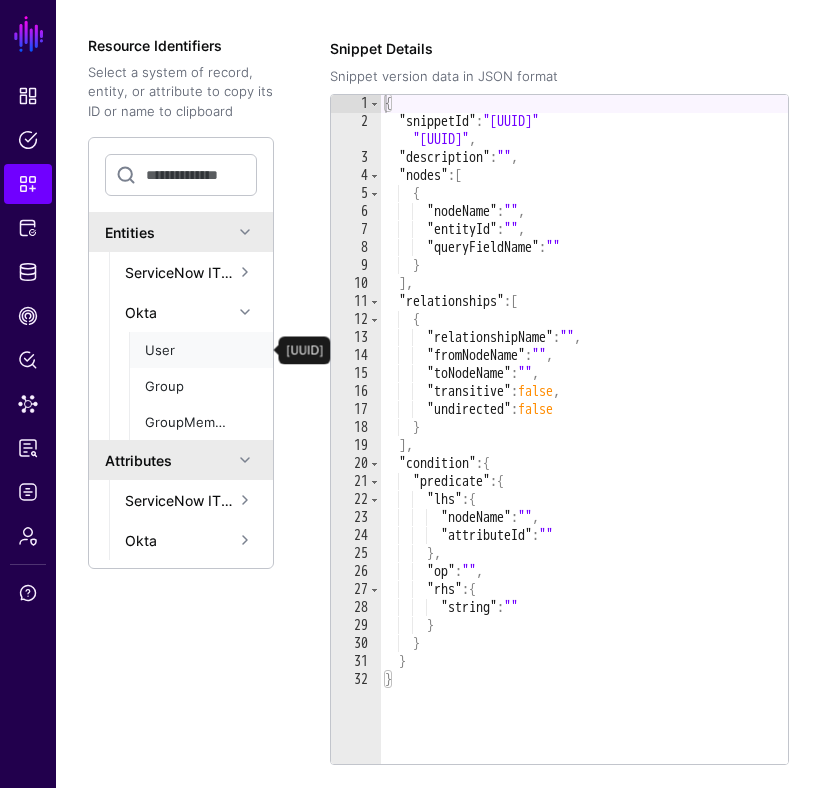 type 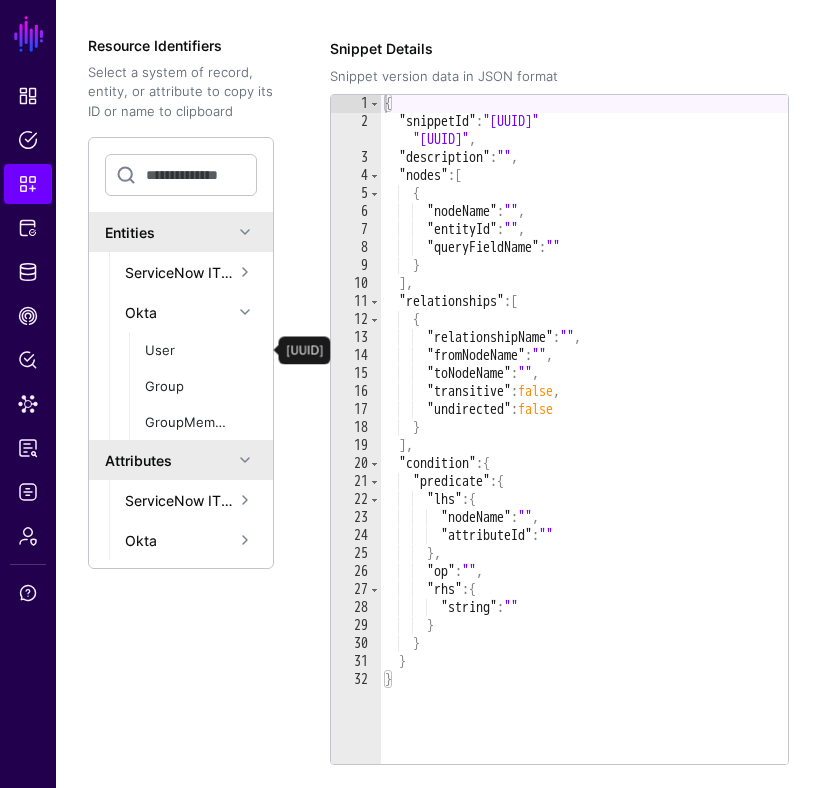 type on "**" 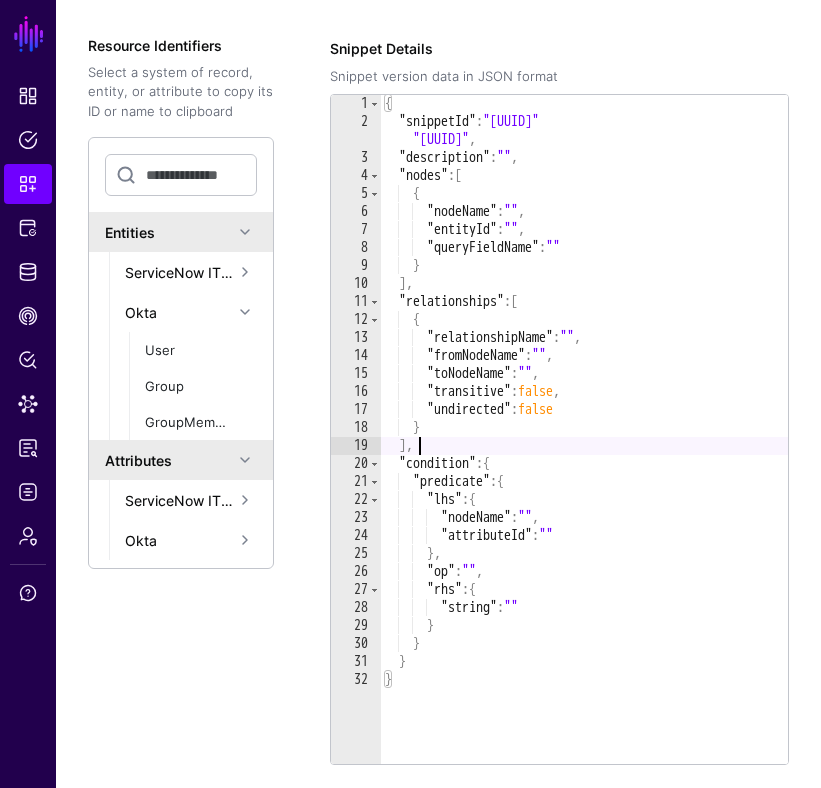 click on "{    "snippetId" :  "[UUID]" ,    "description" :  "" ,    "nodes" :  [       {          "nodeName" :  "" ,          "entityId" :  "" ,          "queryFieldName" :  ""       }    ] ,    "relationships" :  [       {          "relationshipName" :  "" ,          "fromNodeName" :  "" ,          "toNodeName" :  "" ,          "transitive" :  false ,          "undirected" :  false       }    ] ,    "condition" :  {       "predicate" :  {          "lhs" :  {             "nodeName" :  "" ,             "attributeId" :  ""          } ,          "op" :  "" ,          "rhs" :  {             "string" :  ""          }       }    } }" at bounding box center [584, 447] 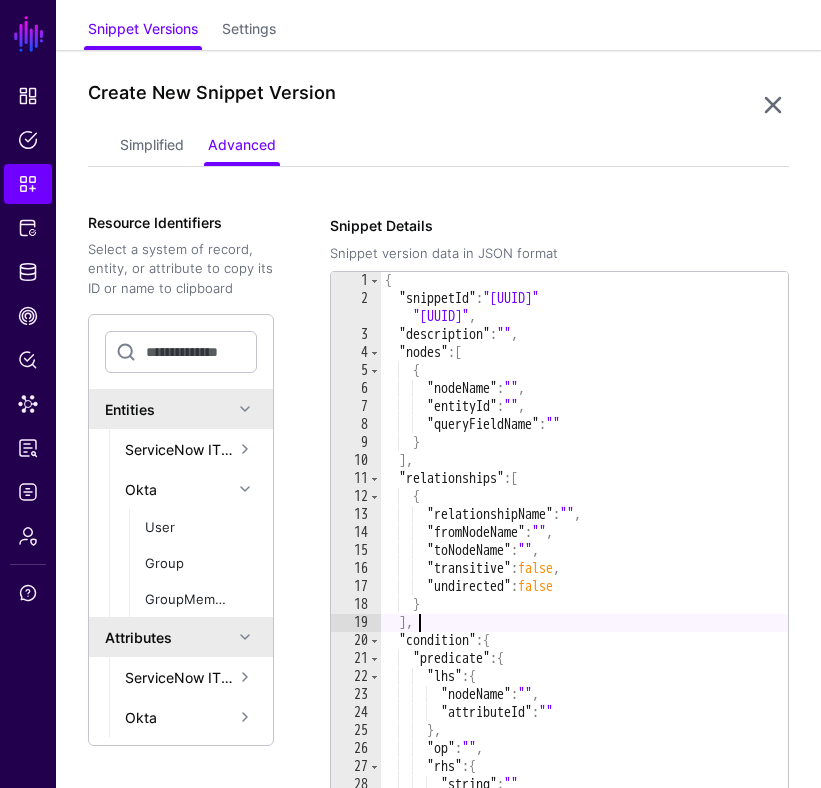 scroll, scrollTop: 0, scrollLeft: 0, axis: both 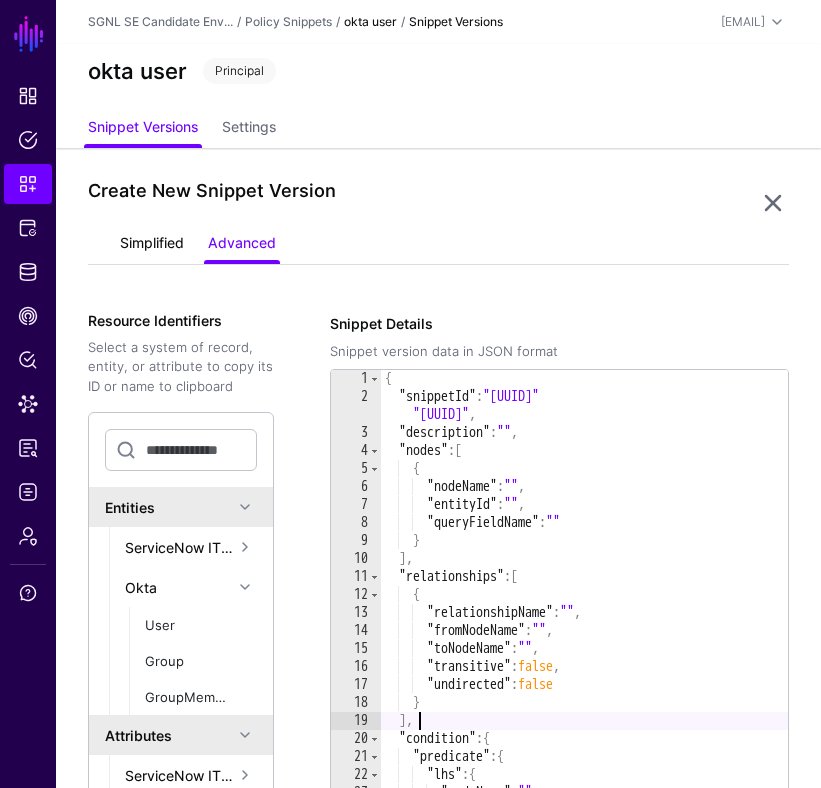 click on "Simplified" at bounding box center [152, 245] 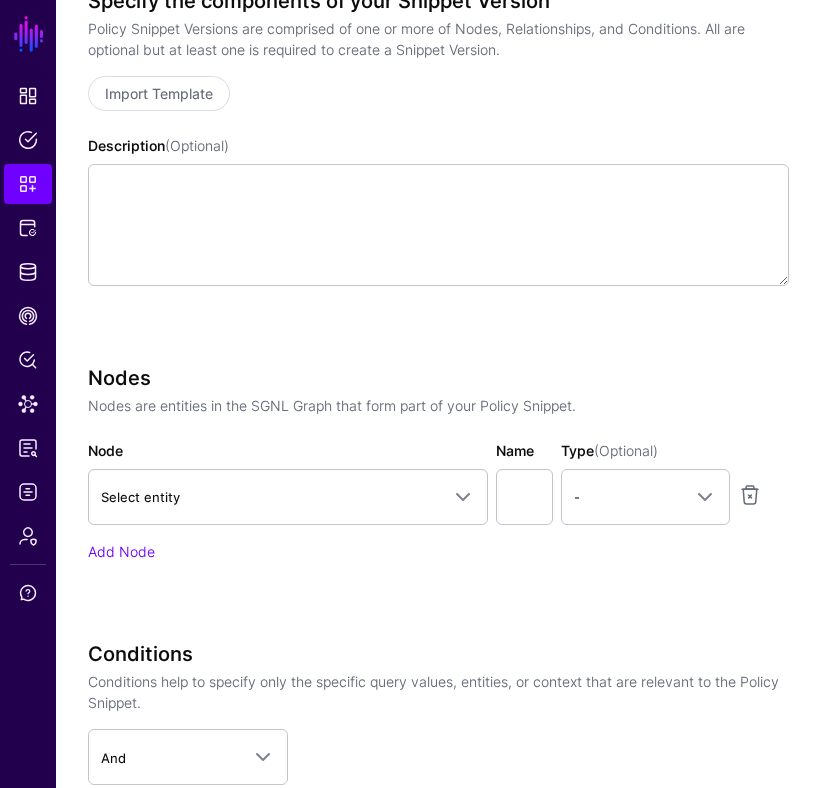 scroll, scrollTop: 331, scrollLeft: 0, axis: vertical 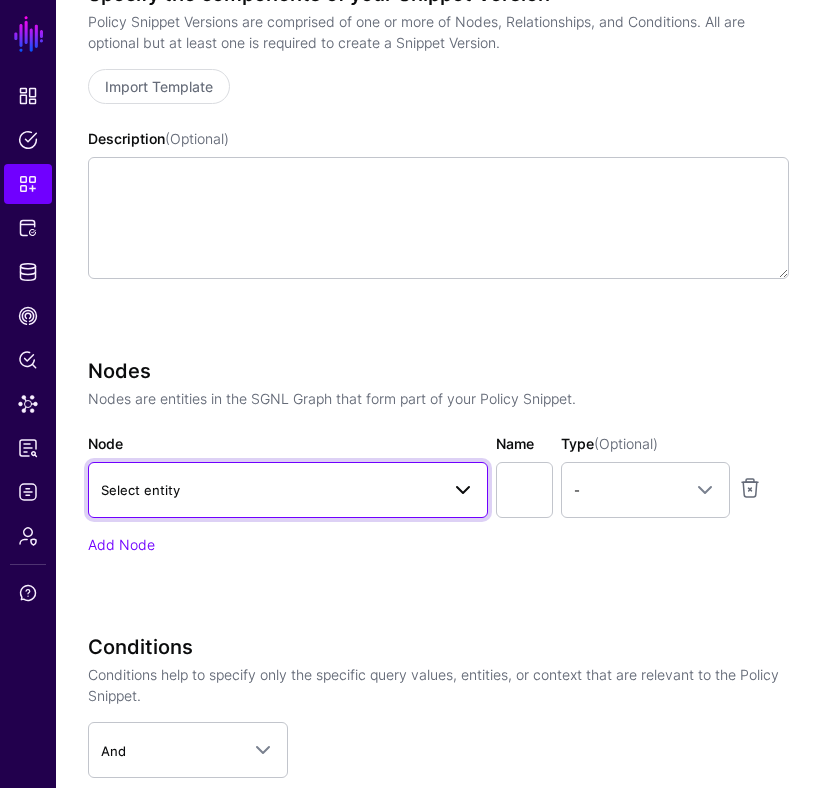 click at bounding box center (463, 490) 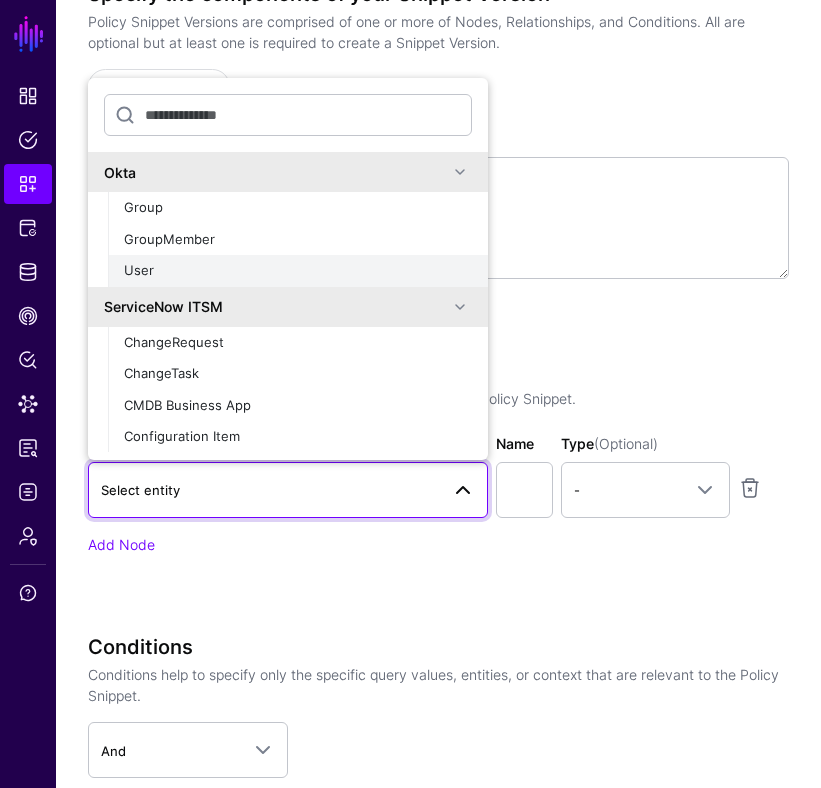 click on "User" at bounding box center [298, 271] 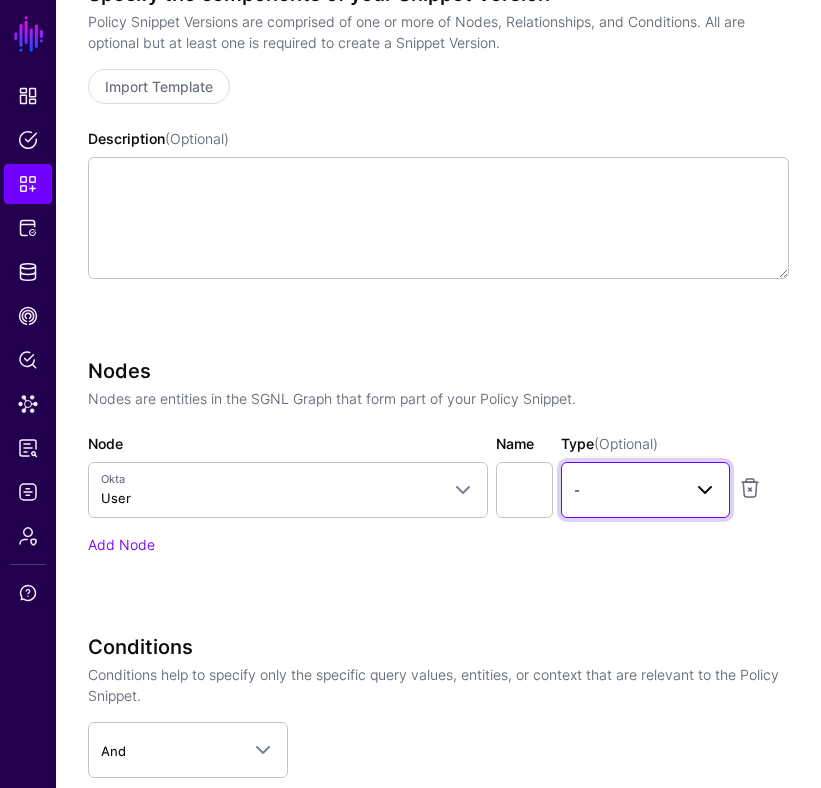 click on "-" at bounding box center [627, 490] 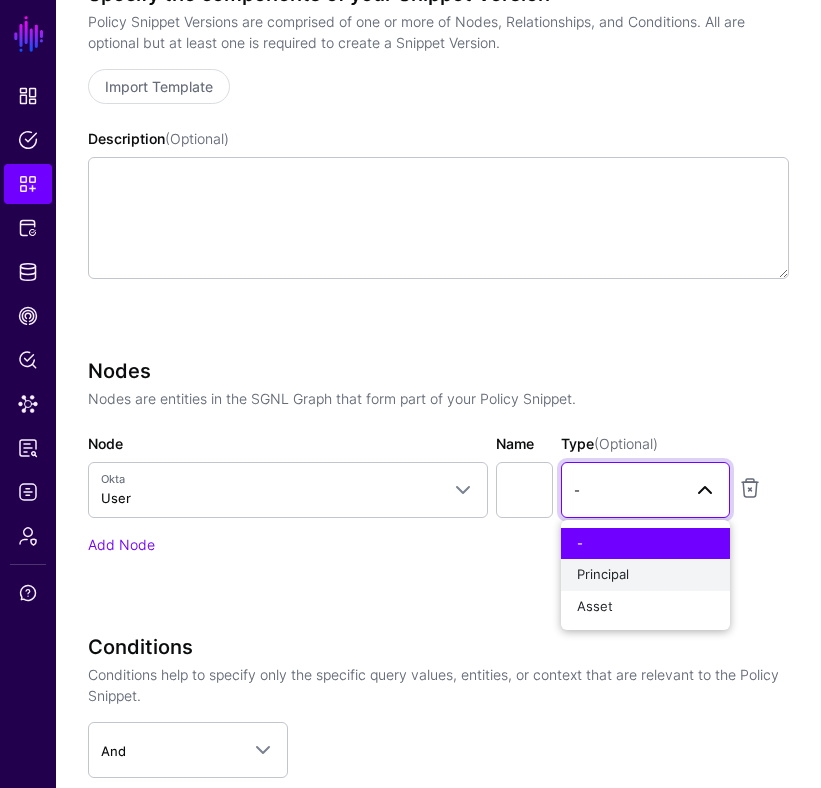 click on "Principal" at bounding box center [645, 575] 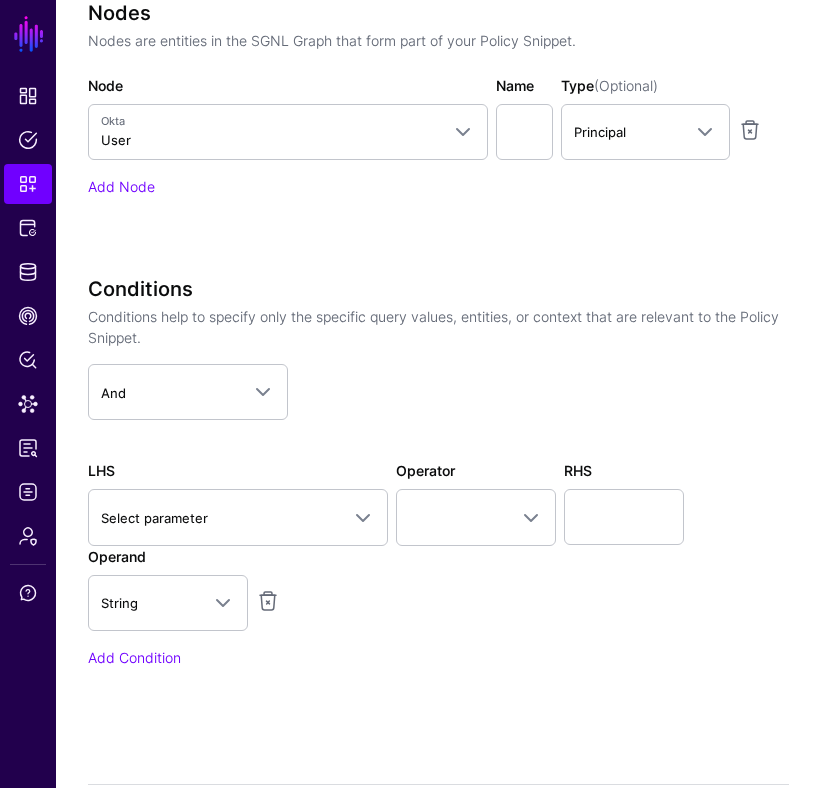 scroll, scrollTop: 690, scrollLeft: 0, axis: vertical 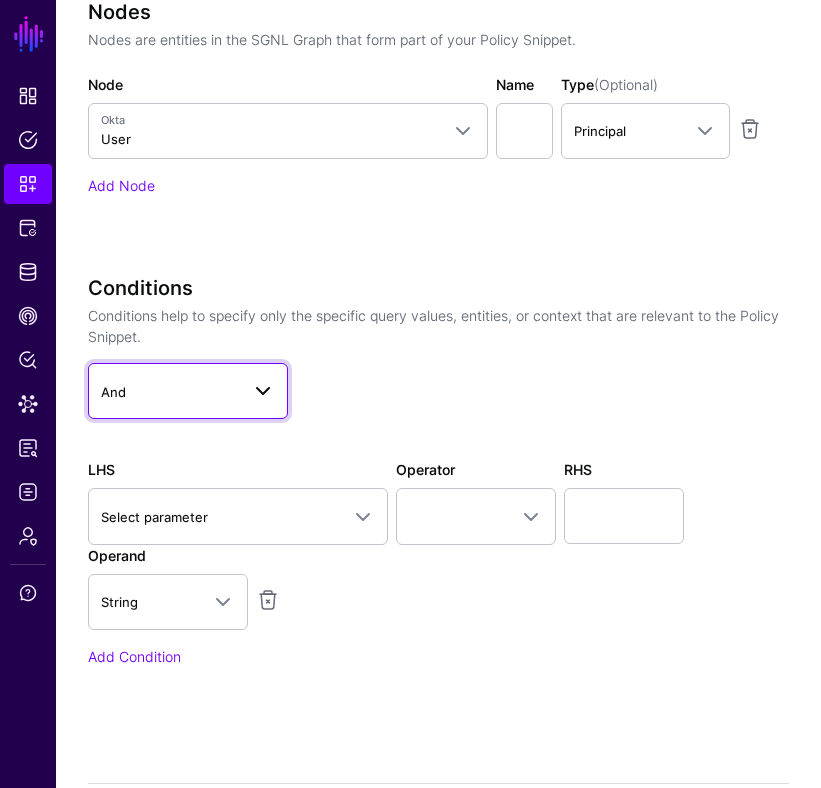 click at bounding box center [263, 391] 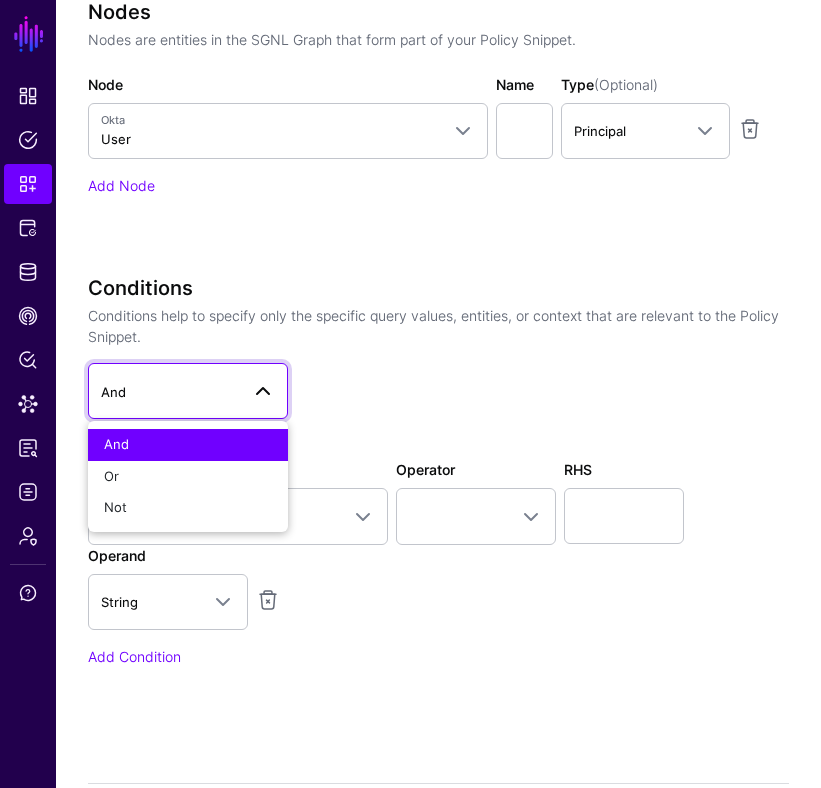 click at bounding box center [263, 391] 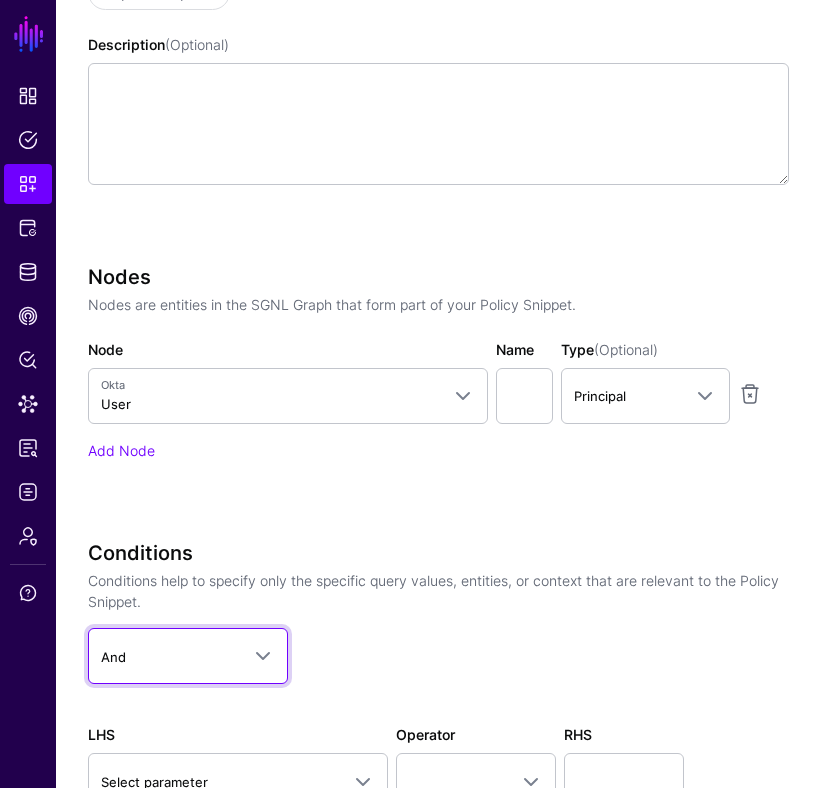 scroll, scrollTop: 417, scrollLeft: 0, axis: vertical 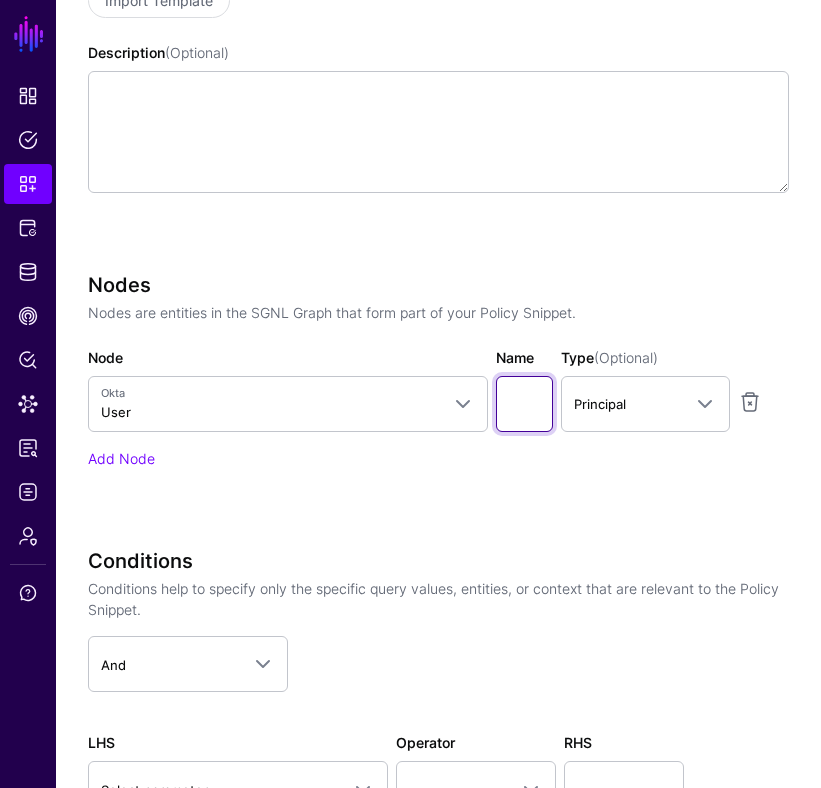 click on "Name" at bounding box center (524, 404) 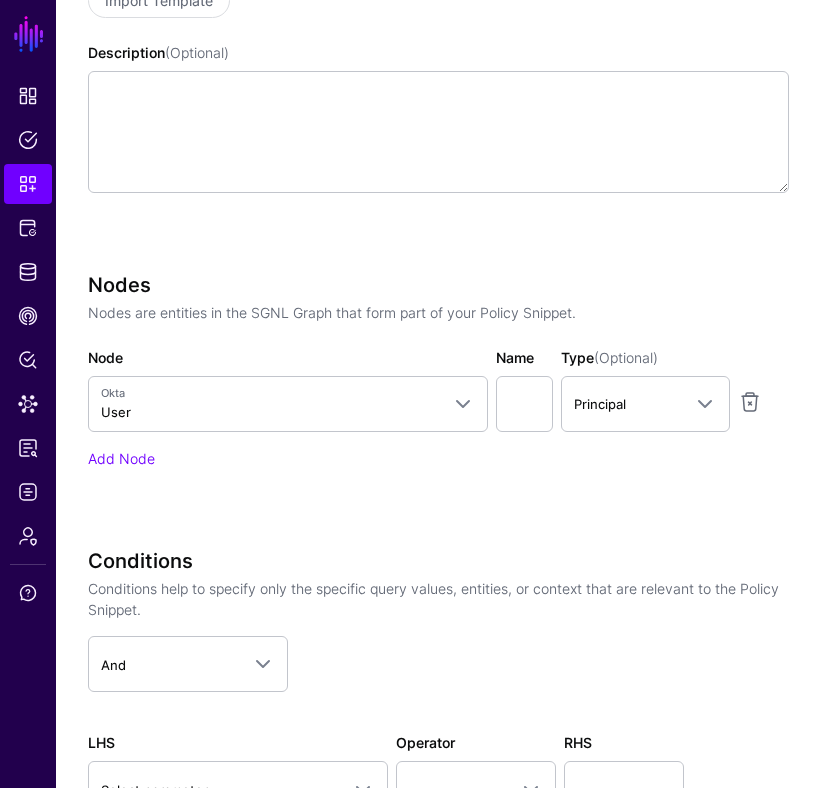 click on "Nodes" at bounding box center (438, 285) 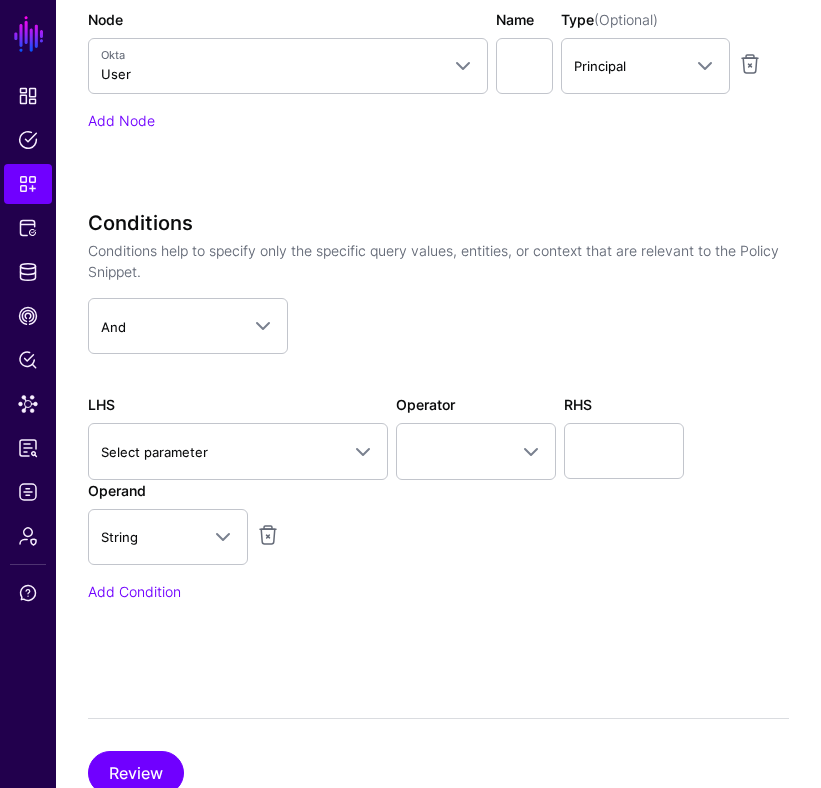 scroll, scrollTop: 793, scrollLeft: 0, axis: vertical 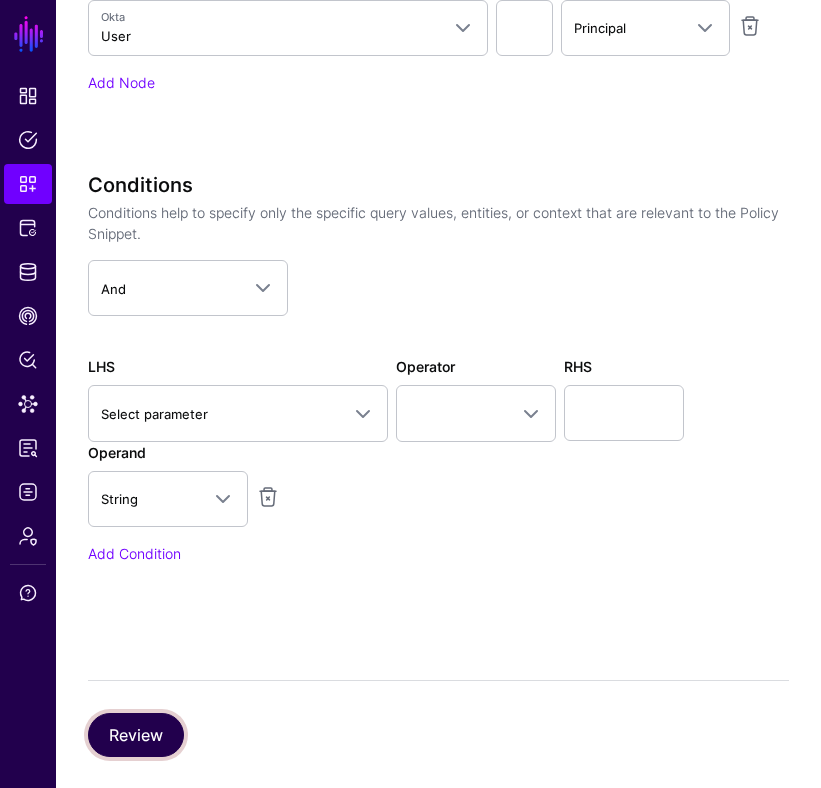 click on "Review" at bounding box center (136, 735) 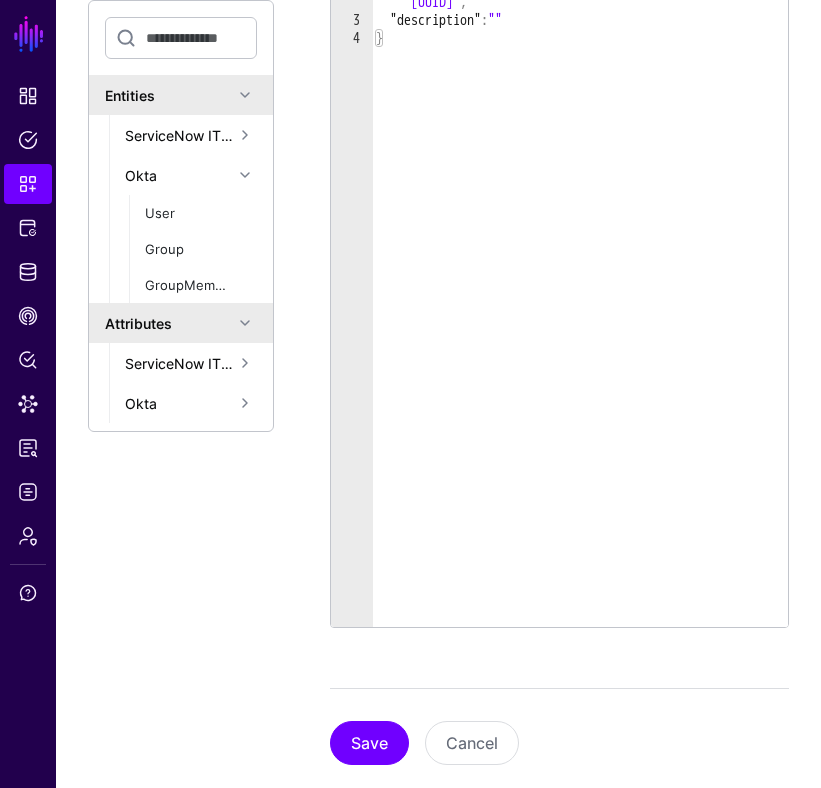 scroll, scrollTop: 421, scrollLeft: 0, axis: vertical 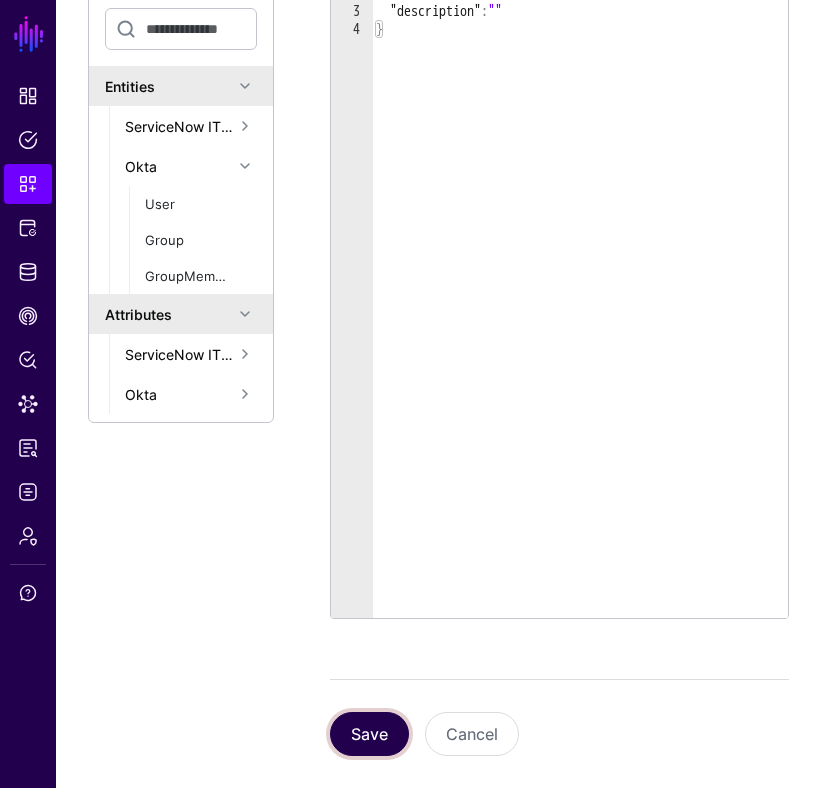 click on "Save" at bounding box center (369, 734) 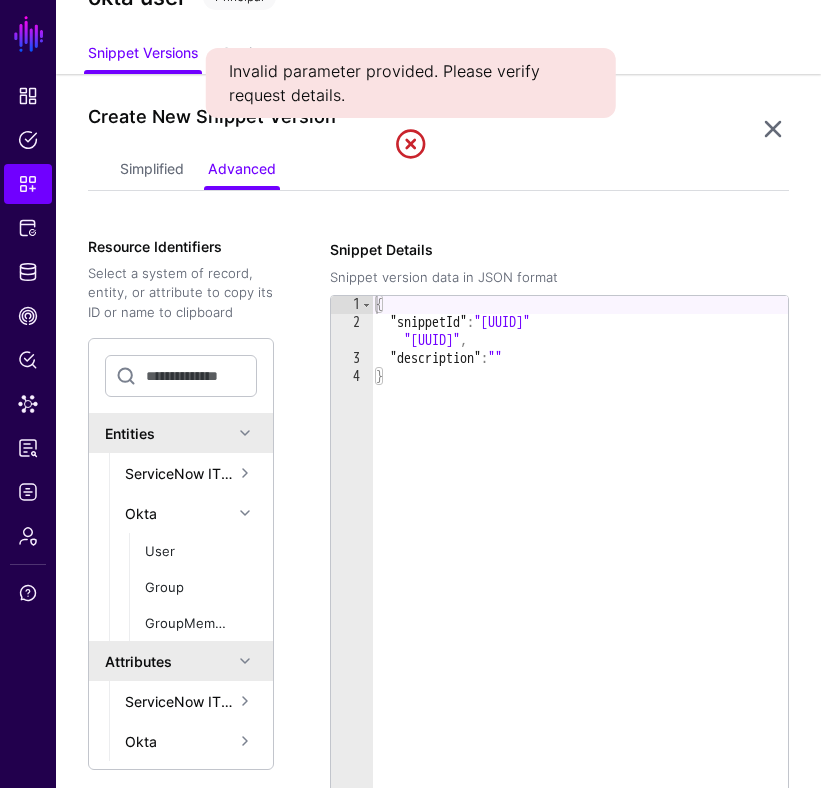 scroll, scrollTop: 0, scrollLeft: 0, axis: both 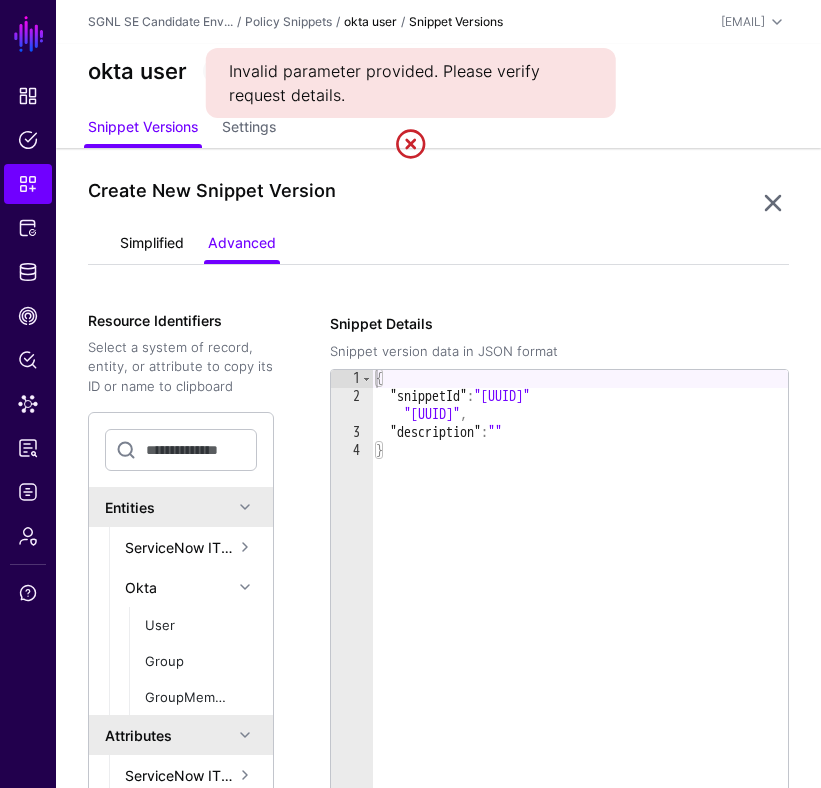 click on "Simplified" at bounding box center [152, 245] 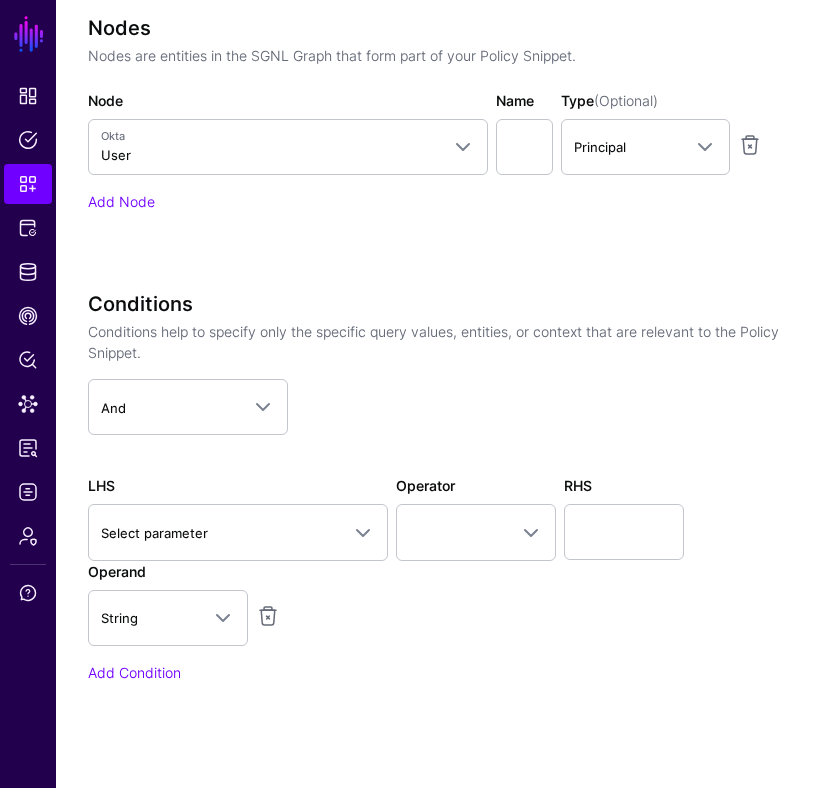 scroll, scrollTop: 677, scrollLeft: 0, axis: vertical 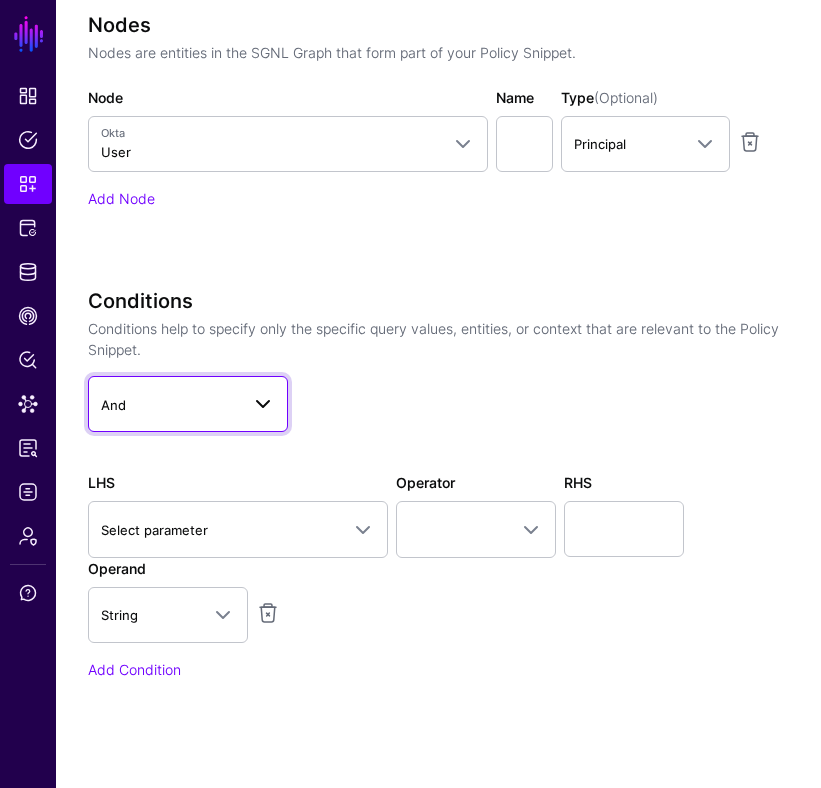 click at bounding box center [263, 404] 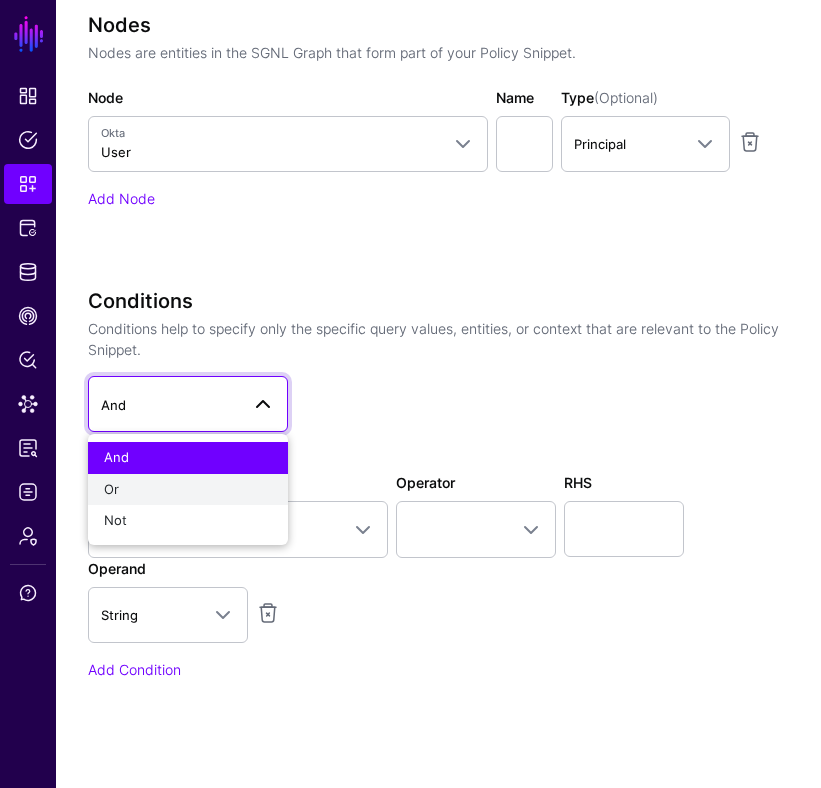 click on "Or" at bounding box center [188, 490] 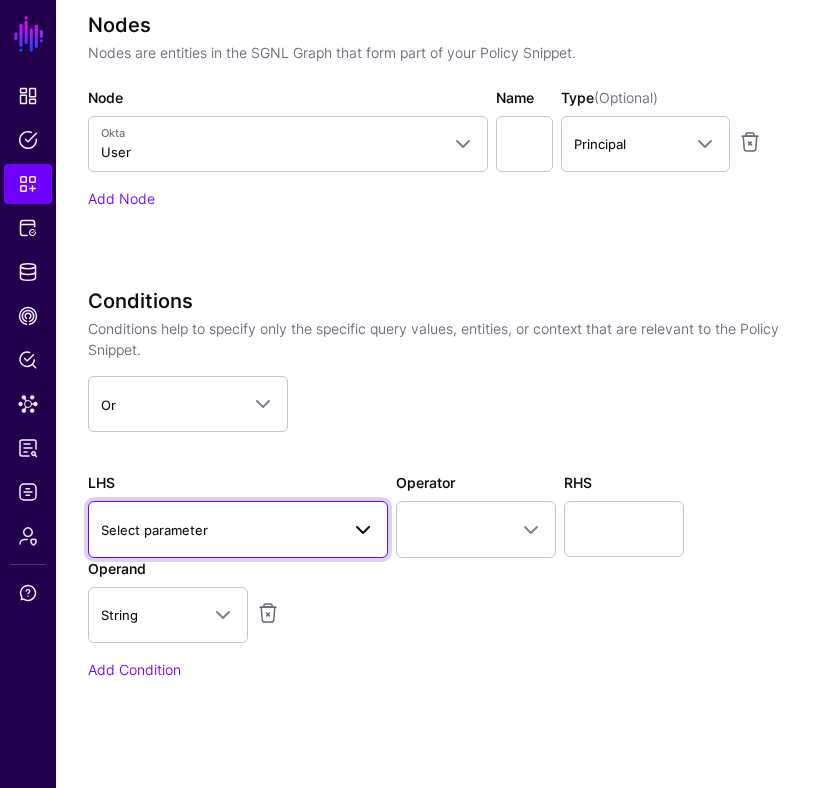 click on "Select parameter" at bounding box center [238, 529] 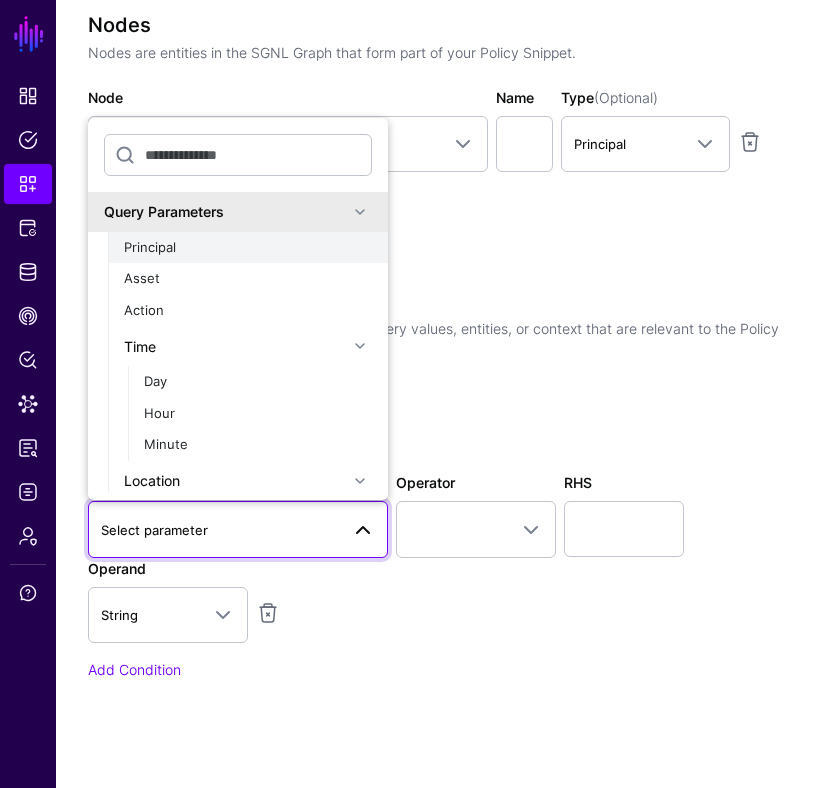 click on "Principal" at bounding box center [248, 248] 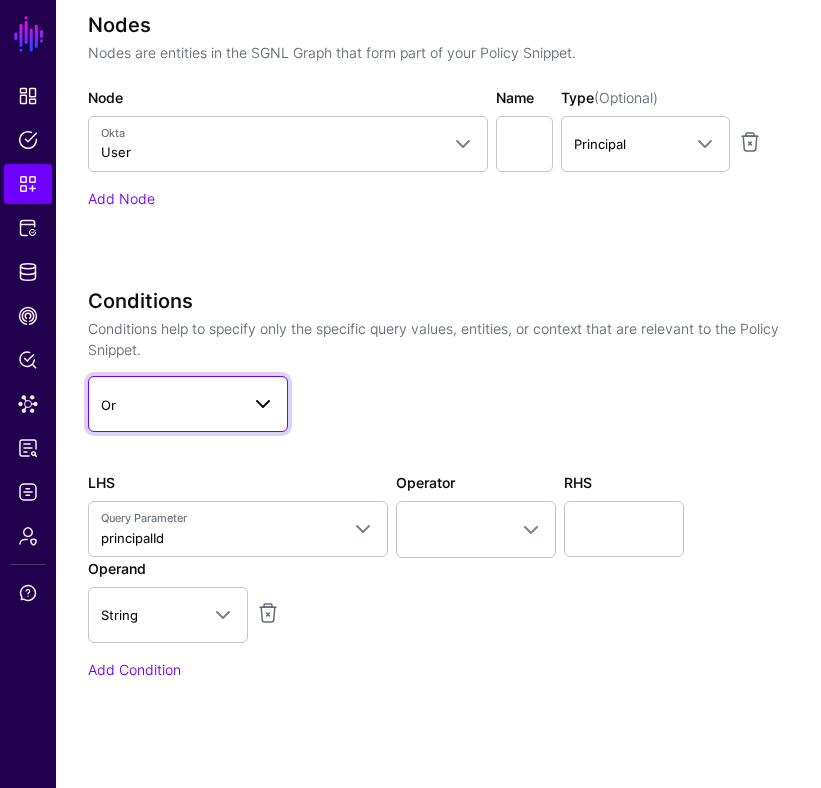 click on "Or" at bounding box center (170, 405) 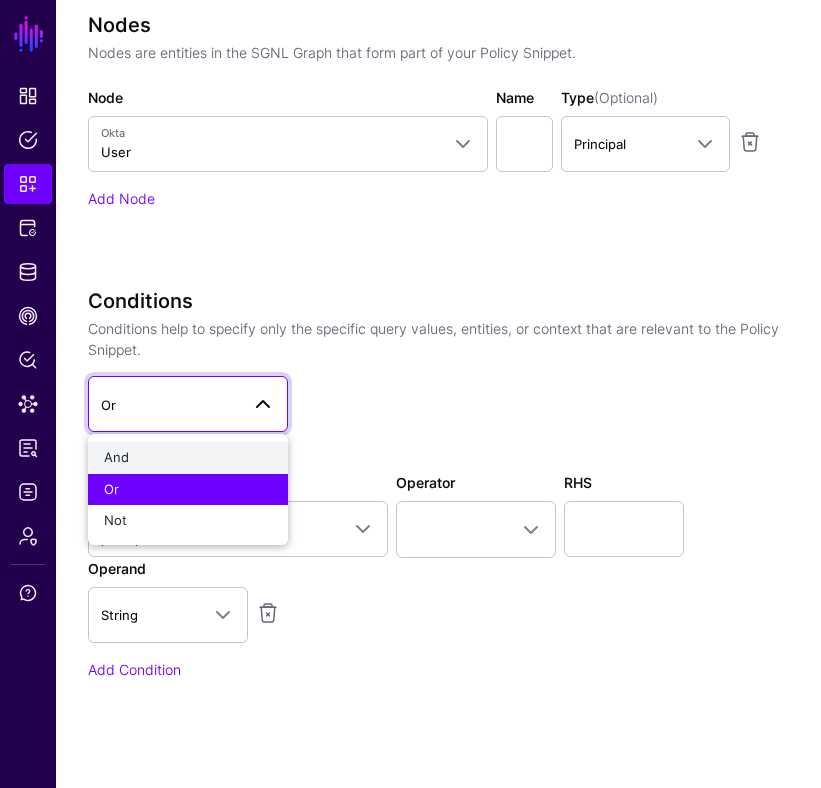 click on "And" at bounding box center [188, 458] 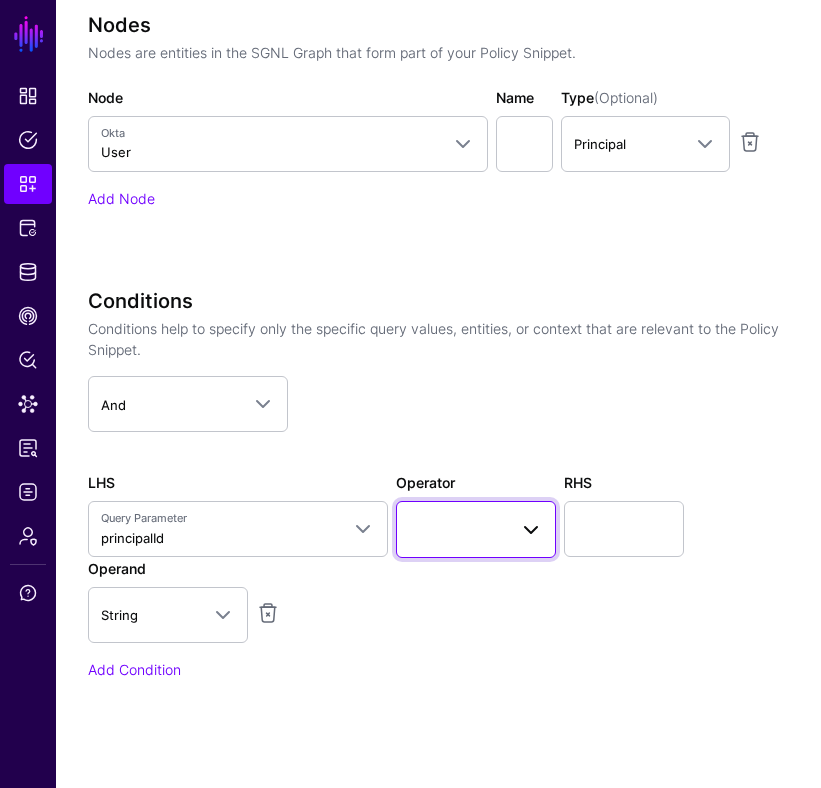 click at bounding box center [476, 529] 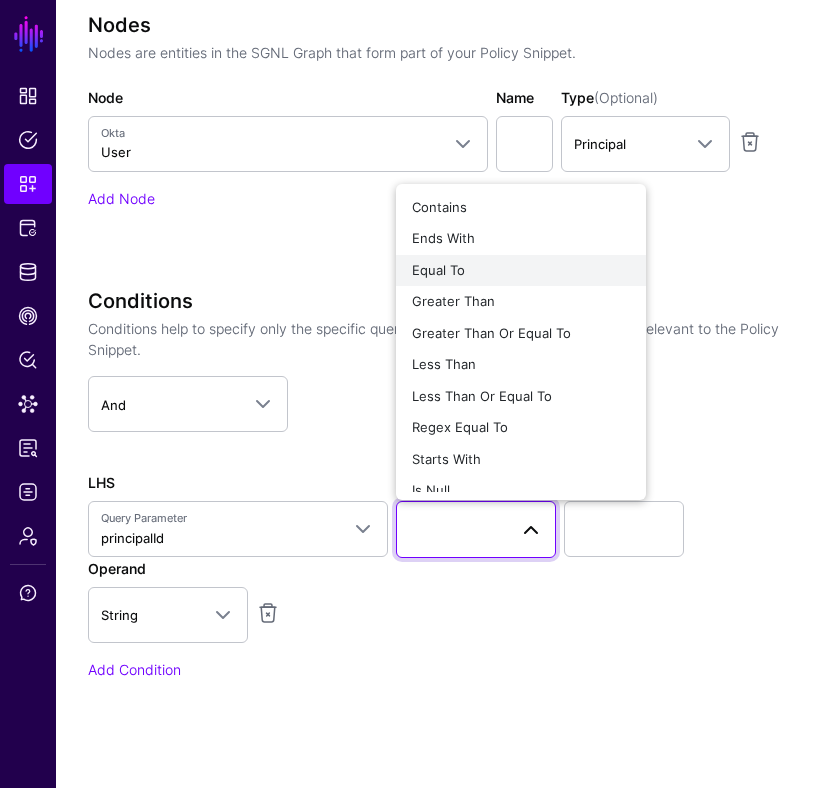 click on "Equal To" at bounding box center (521, 271) 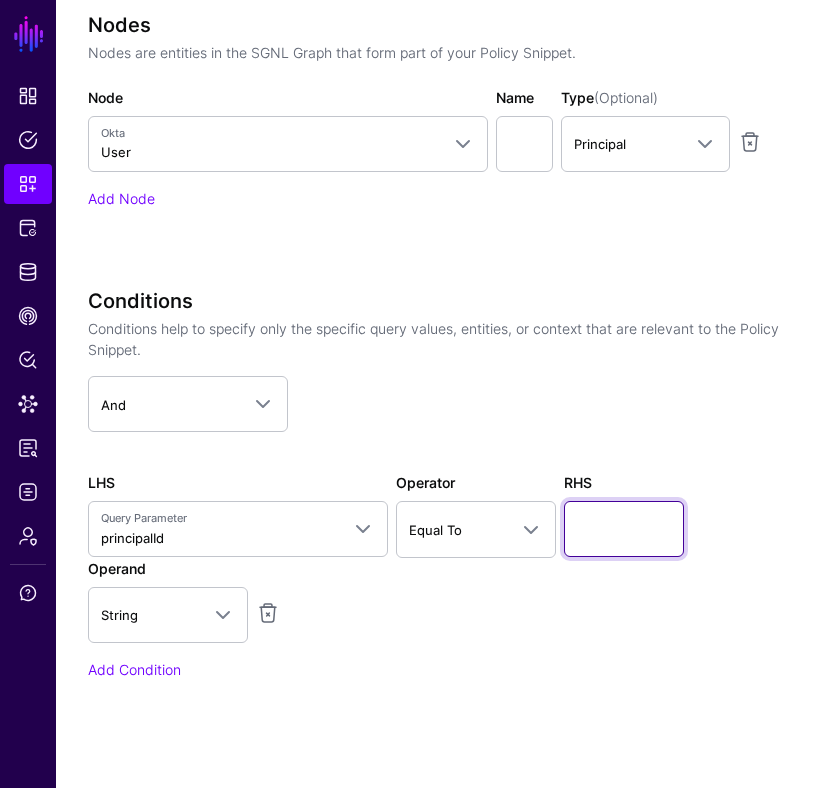 click at bounding box center (624, 529) 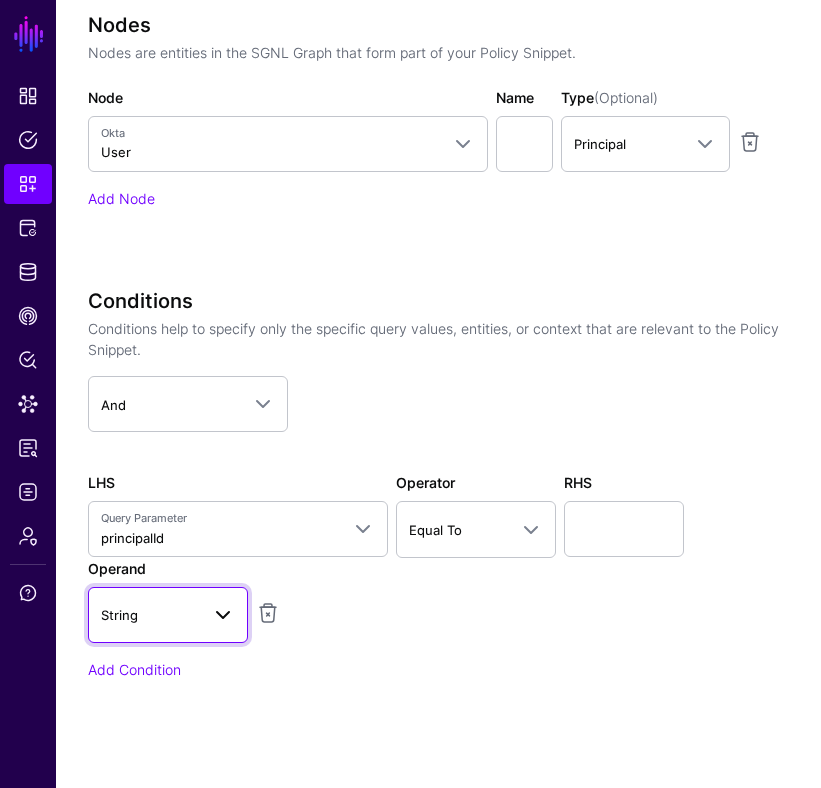 click at bounding box center [223, 615] 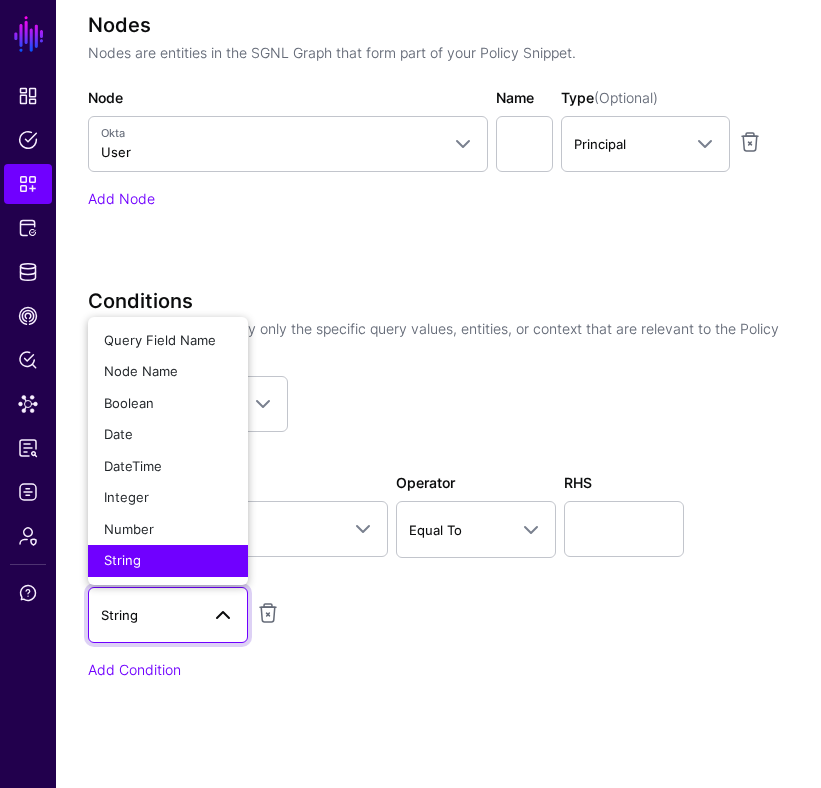 click on "String" at bounding box center [168, 561] 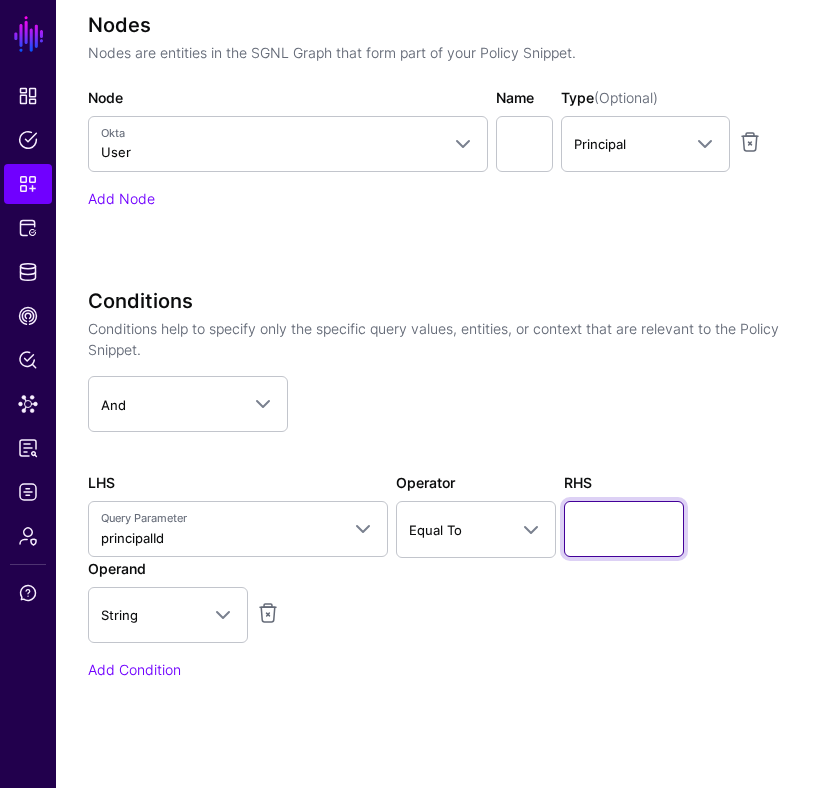 click at bounding box center [624, 529] 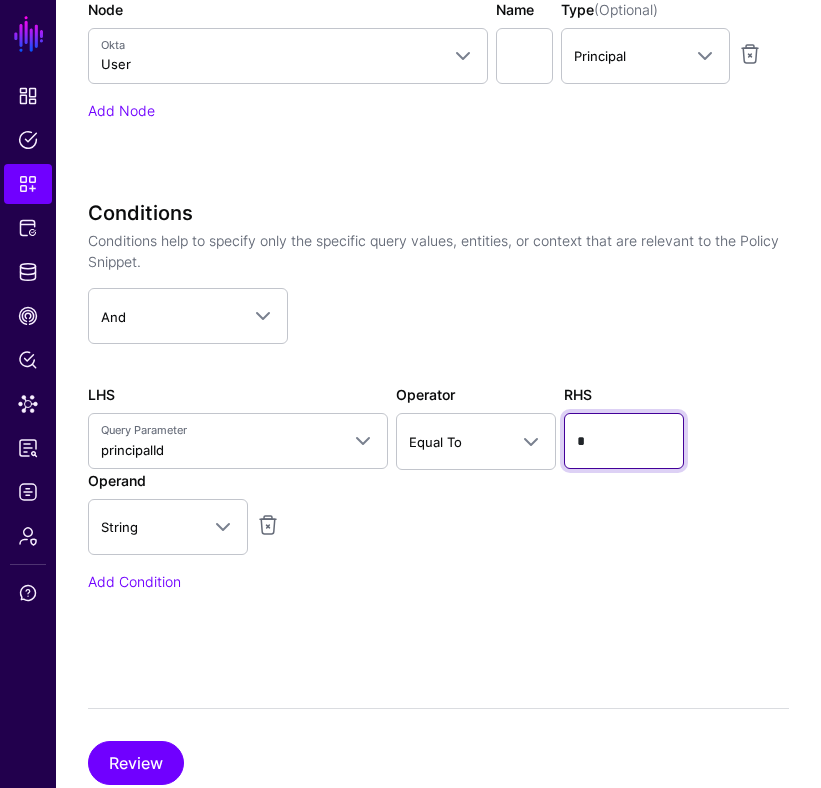 scroll, scrollTop: 793, scrollLeft: 0, axis: vertical 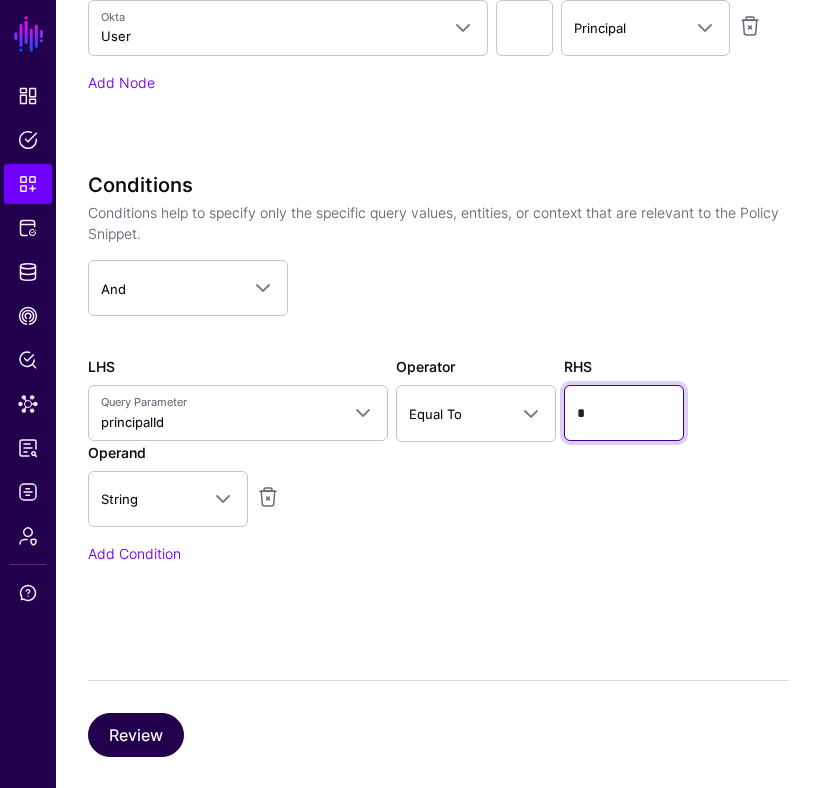 type on "*" 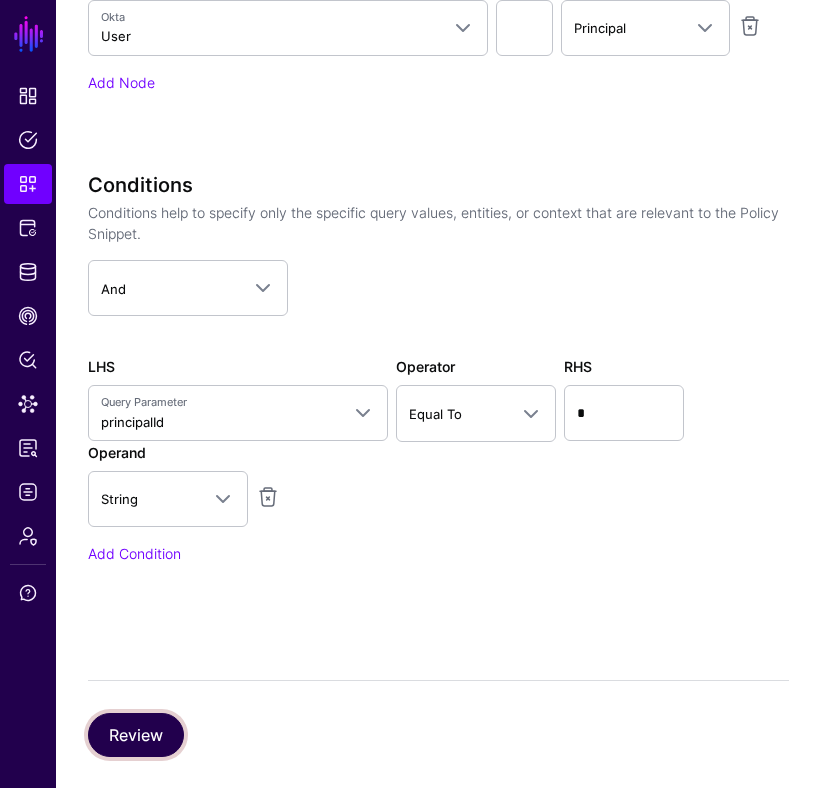 click on "Review" at bounding box center [136, 735] 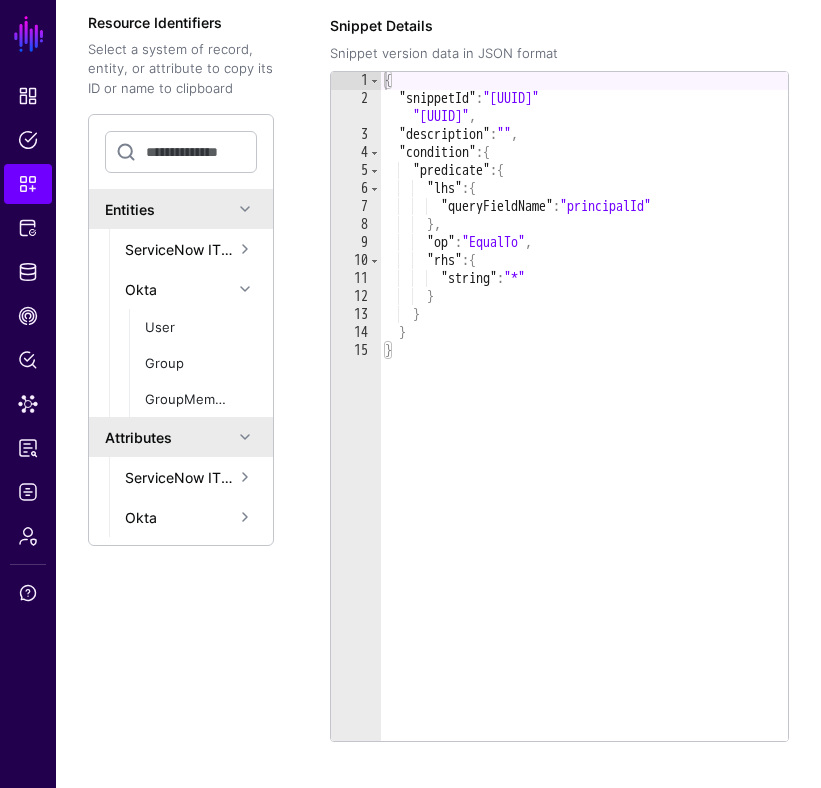 scroll, scrollTop: 421, scrollLeft: 0, axis: vertical 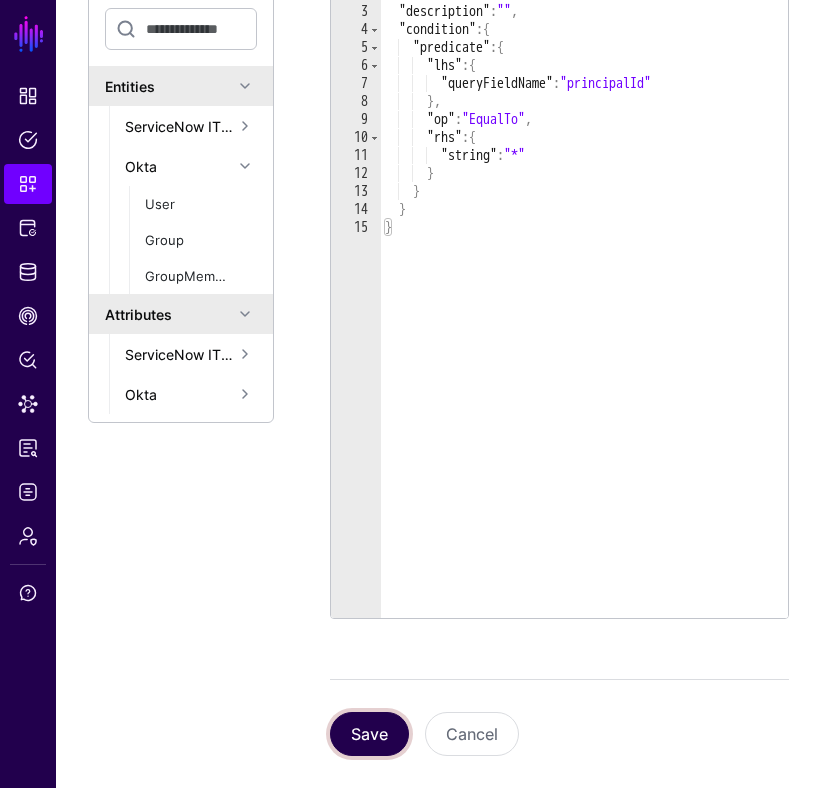 click on "Save" at bounding box center [369, 734] 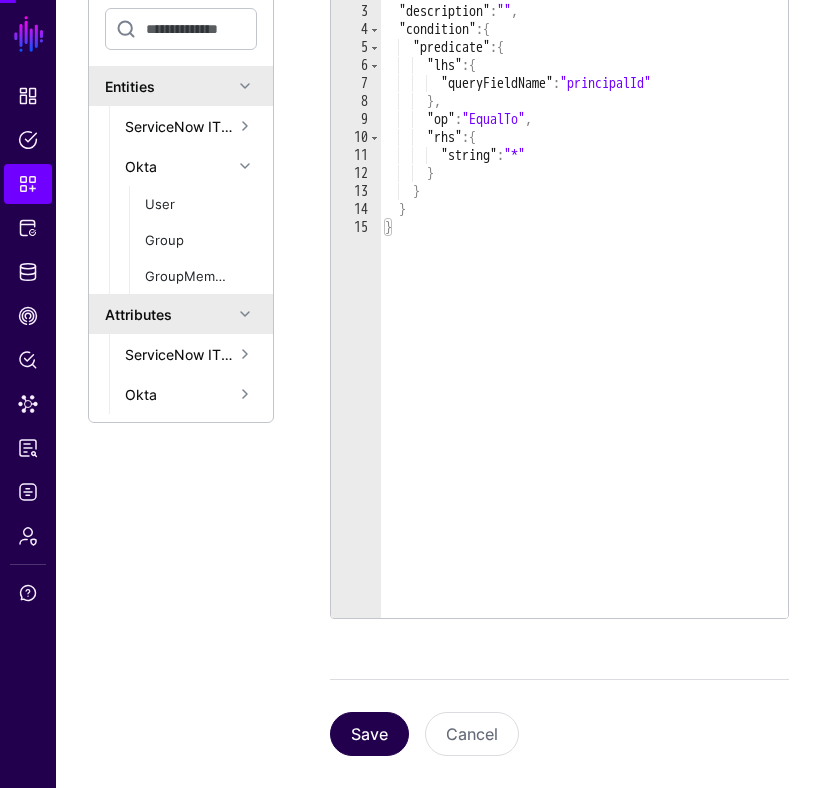 scroll, scrollTop: 0, scrollLeft: 0, axis: both 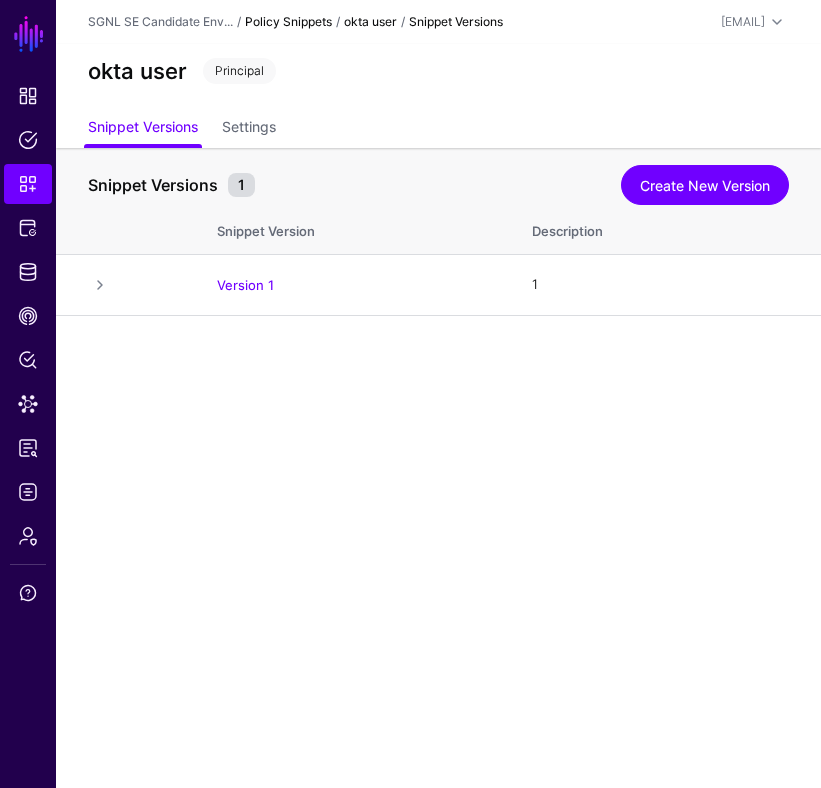 click on "Policy Snippets" 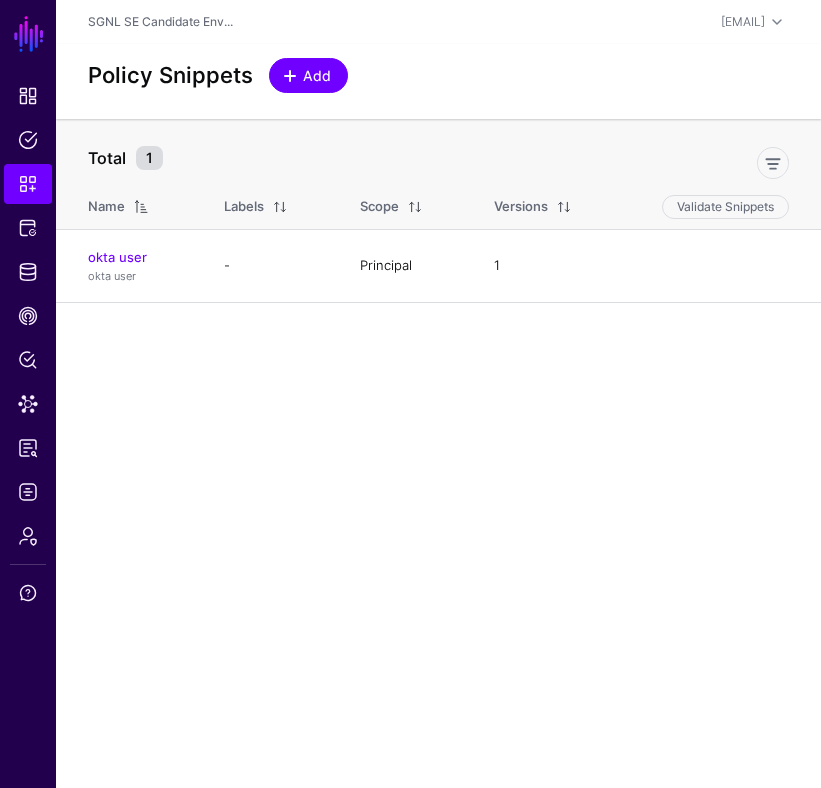 click on "Add" 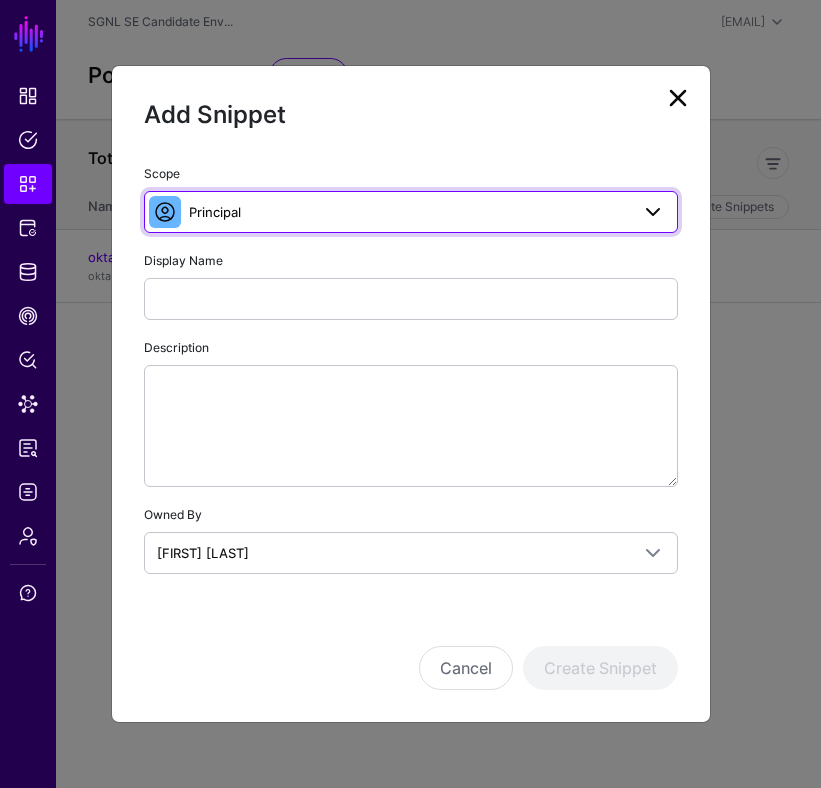 click on "Principal" at bounding box center (409, 212) 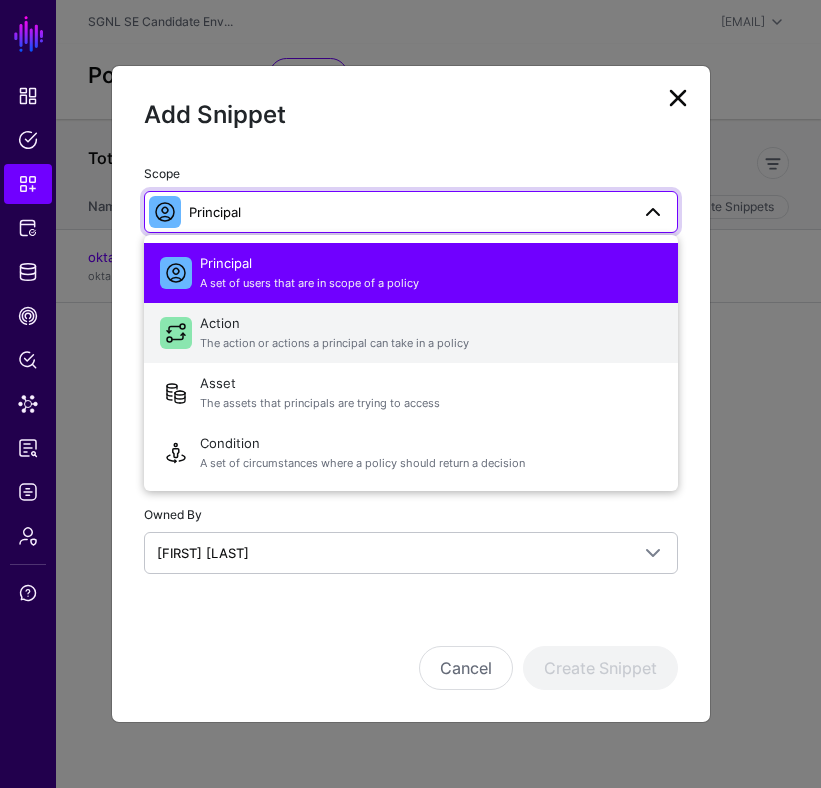 click on "Action   The action or actions a principal can take in a policy" 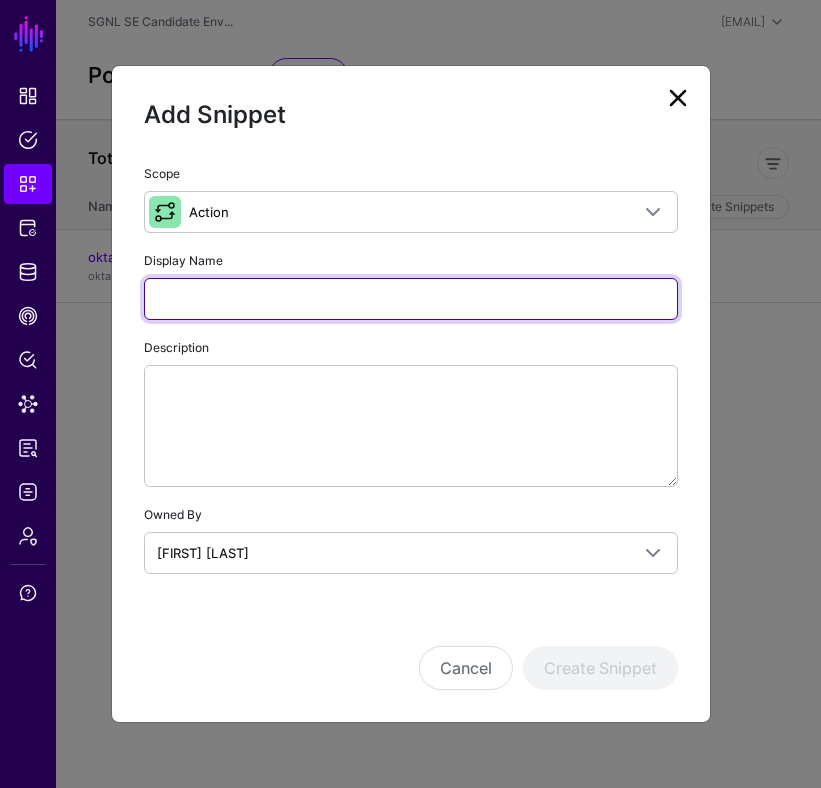 click on "Display Name" at bounding box center (411, 299) 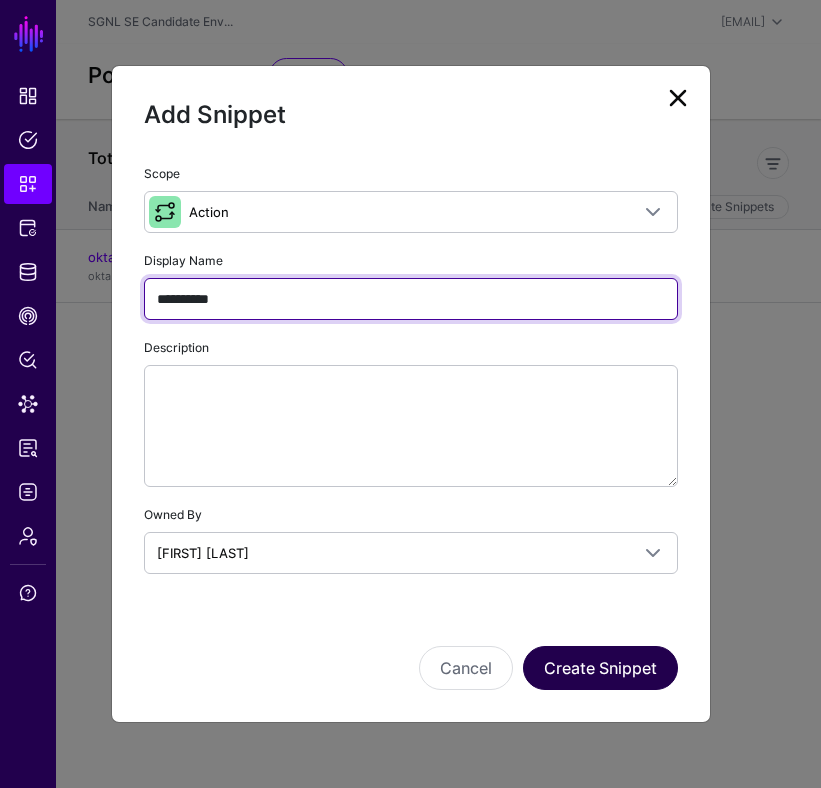 type on "**********" 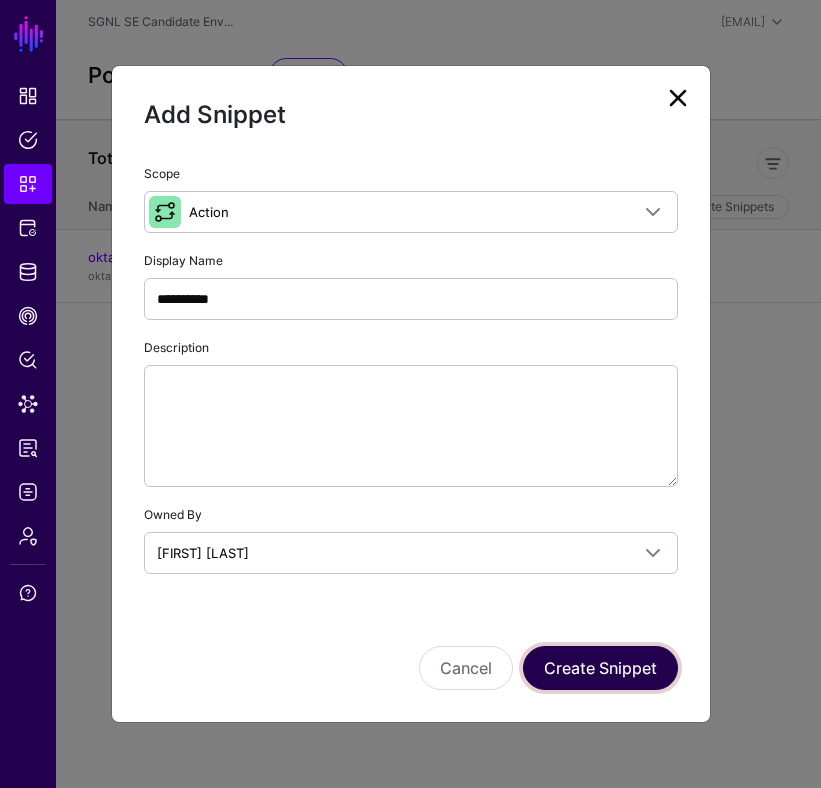 click on "Create Snippet" 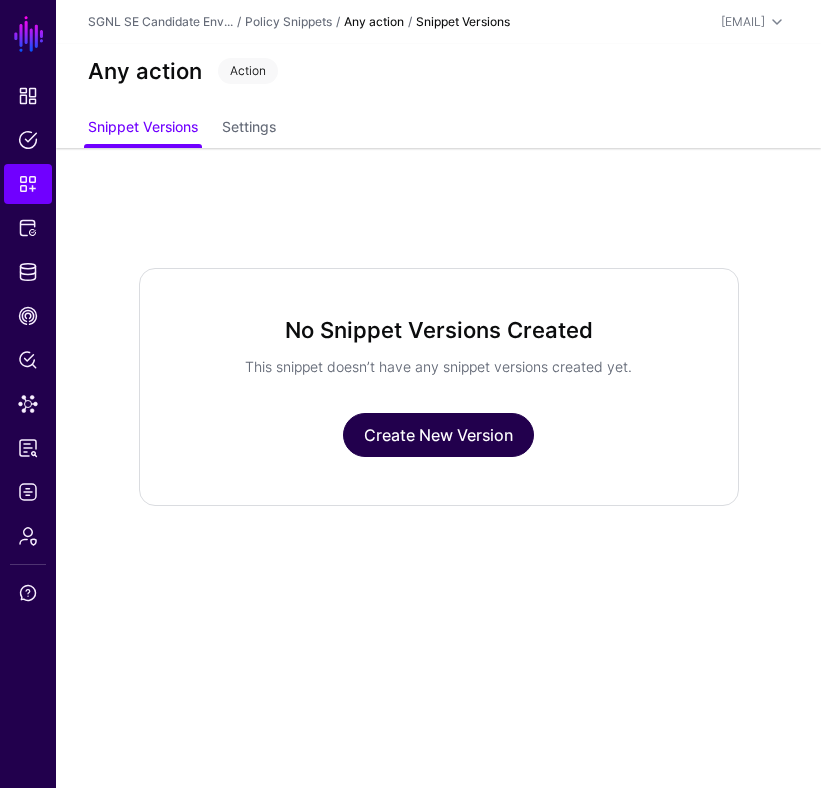 click on "Create New Version" 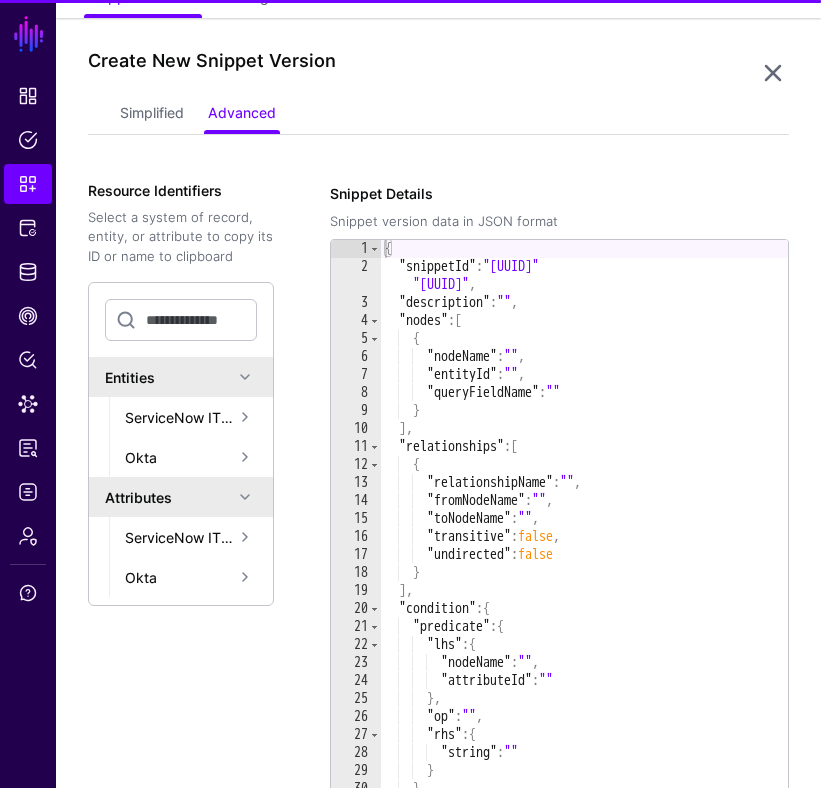 scroll, scrollTop: 148, scrollLeft: 0, axis: vertical 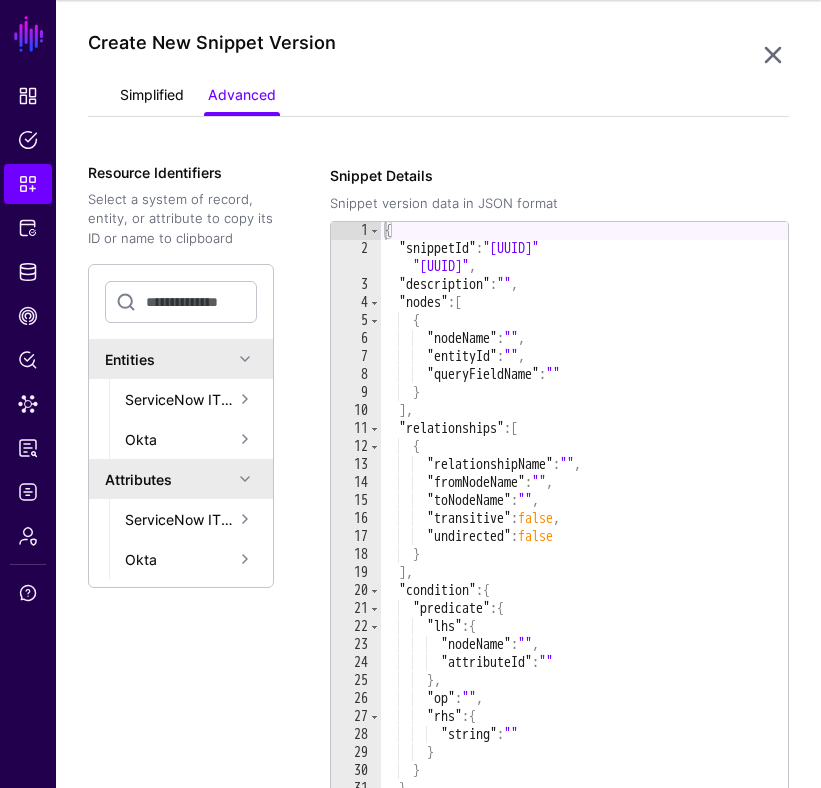 click on "Simplified" at bounding box center [152, 97] 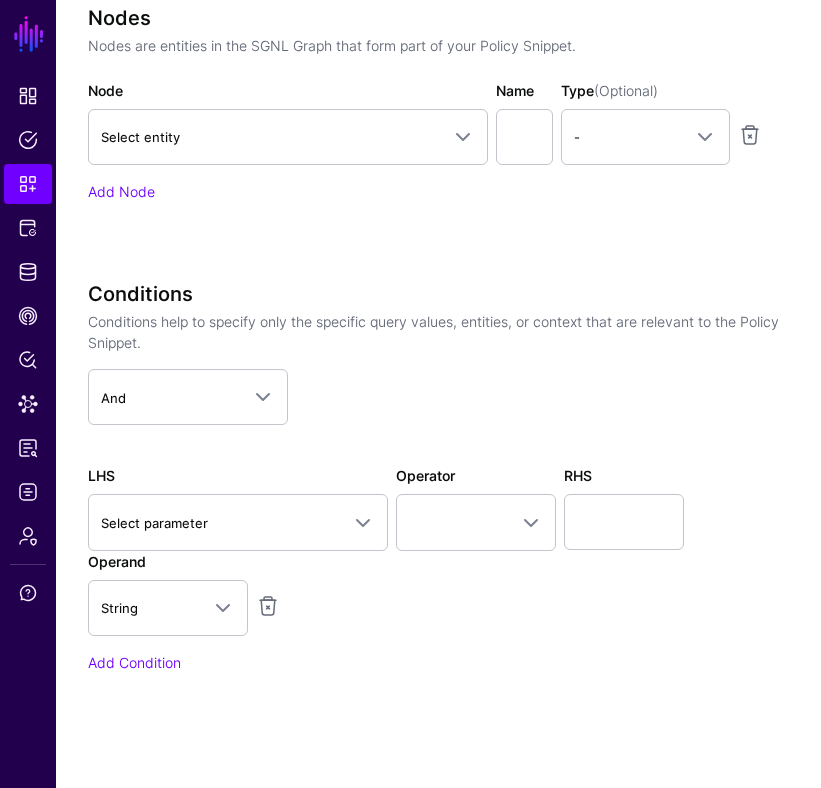 scroll, scrollTop: 685, scrollLeft: 0, axis: vertical 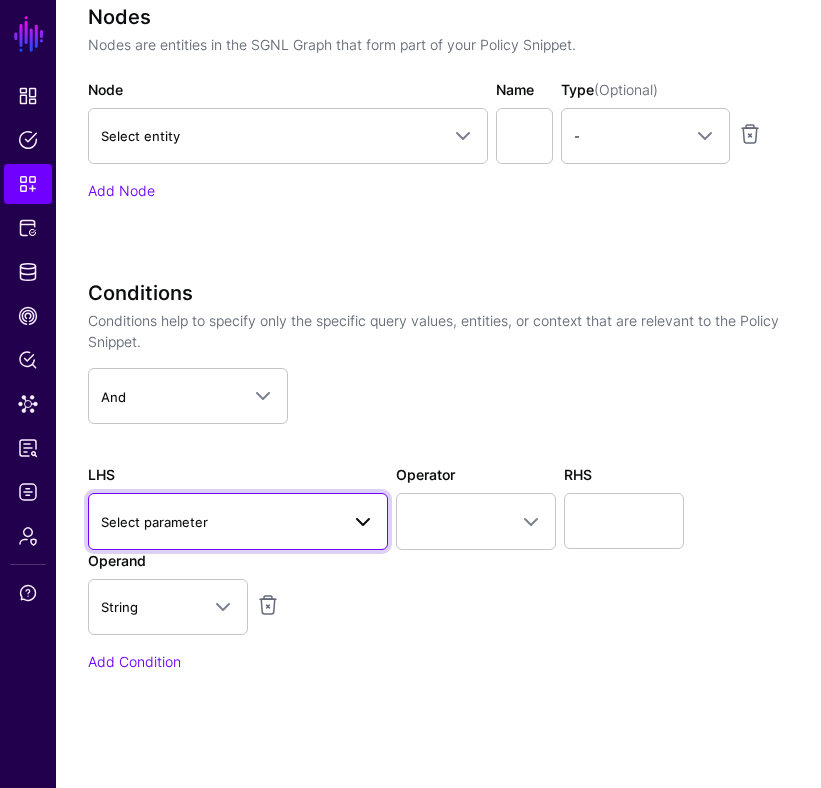 click at bounding box center (363, 522) 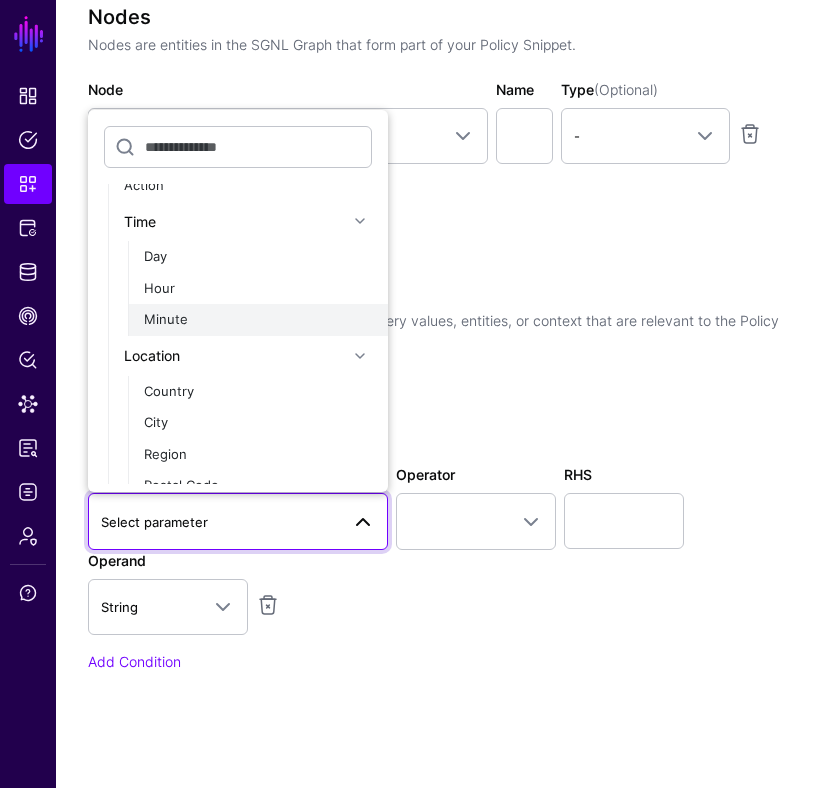 scroll, scrollTop: 118, scrollLeft: 0, axis: vertical 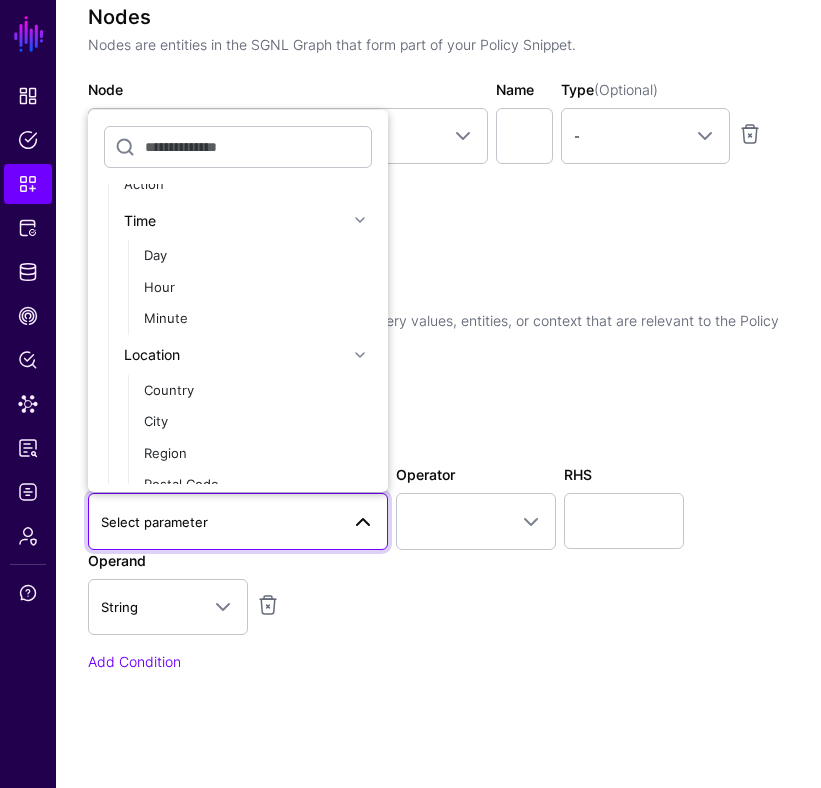 click at bounding box center (360, 220) 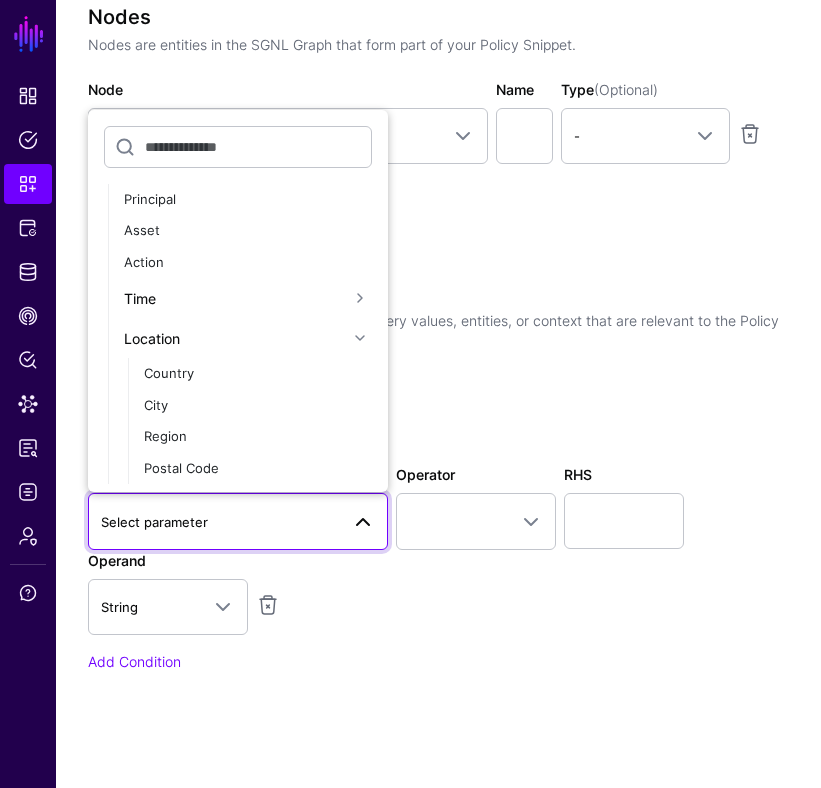 click at bounding box center [360, 338] 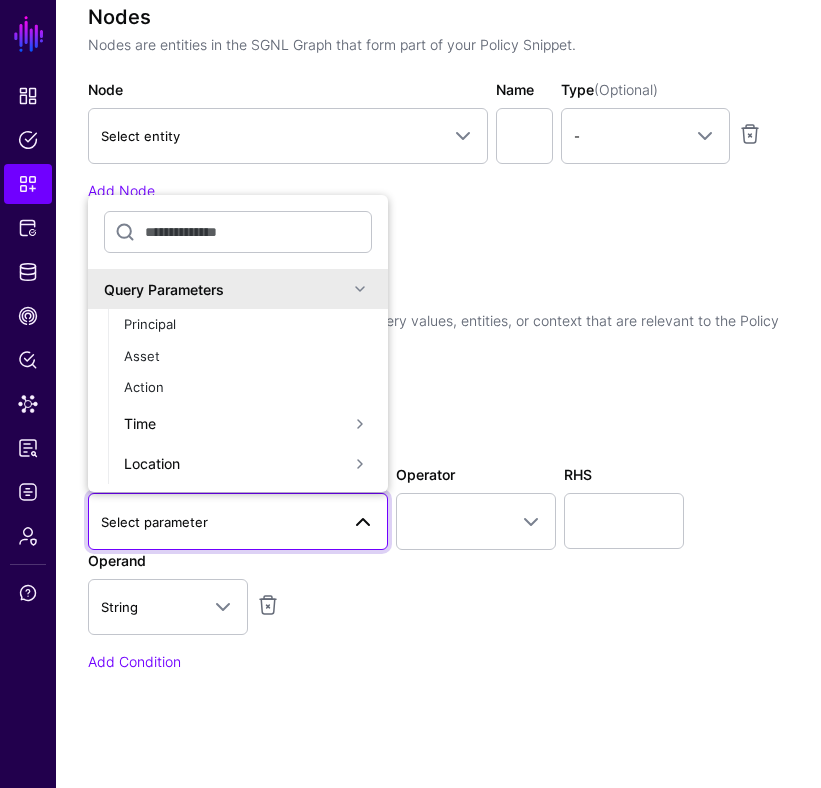scroll, scrollTop: 0, scrollLeft: 0, axis: both 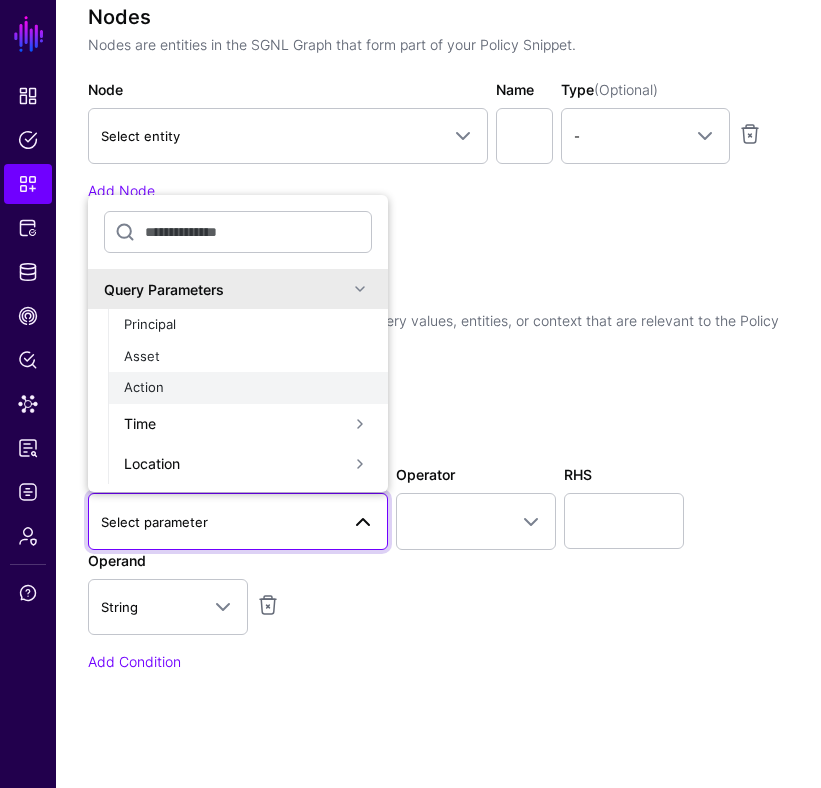 click on "Action" at bounding box center (248, 388) 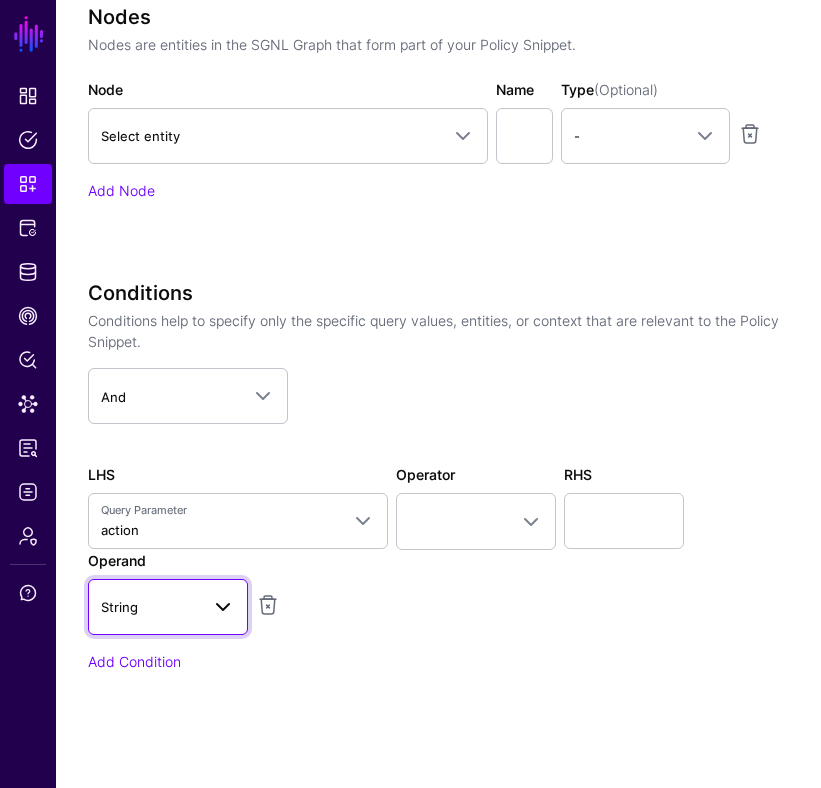 click at bounding box center [223, 607] 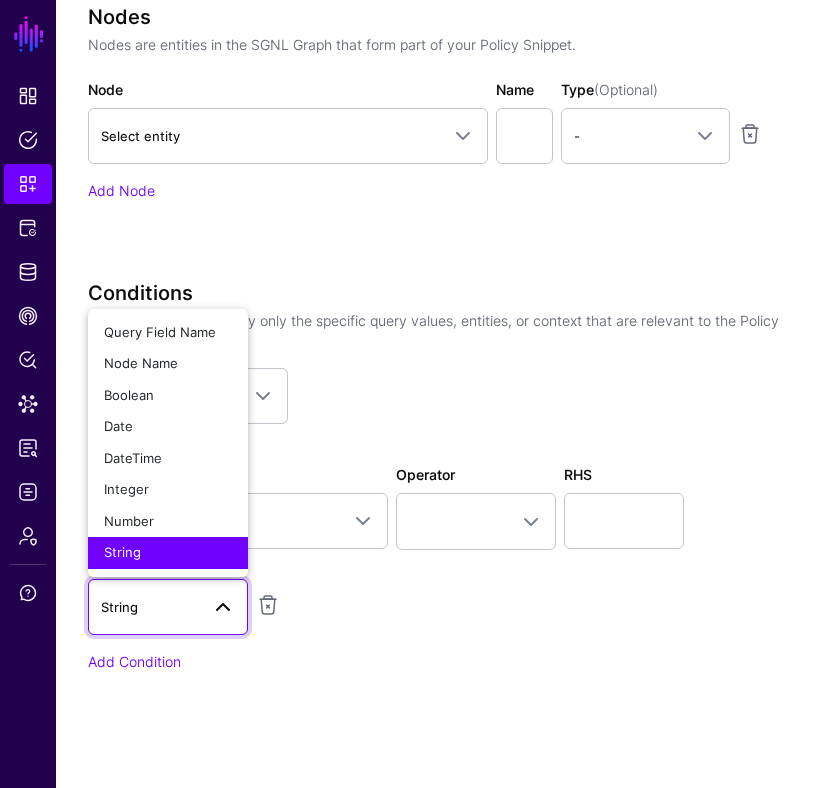 click on "And  And   Or   Not" at bounding box center [438, 396] 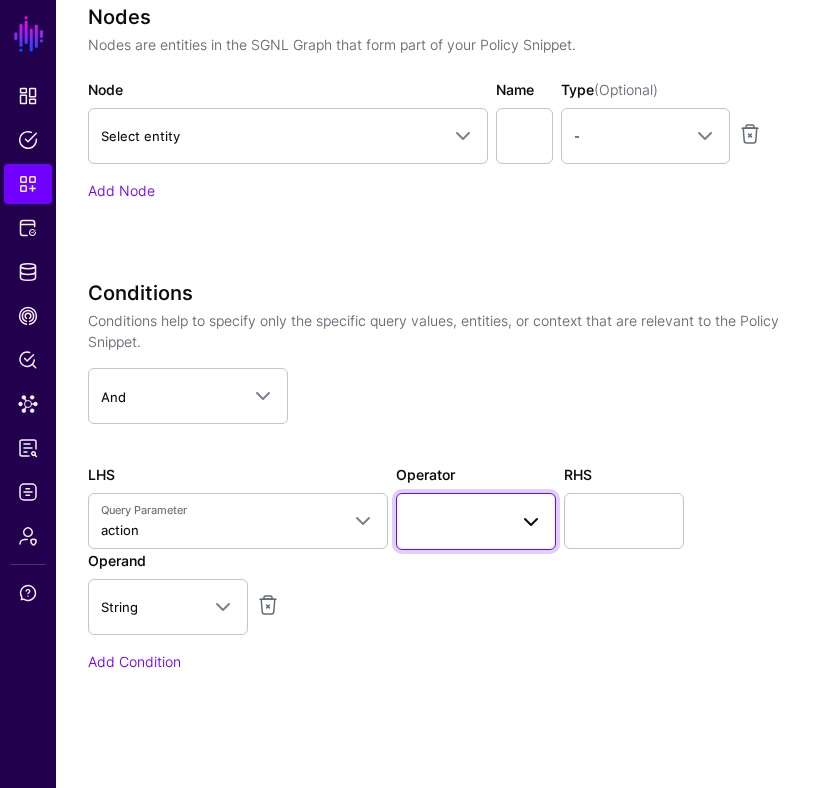 click at bounding box center (476, 521) 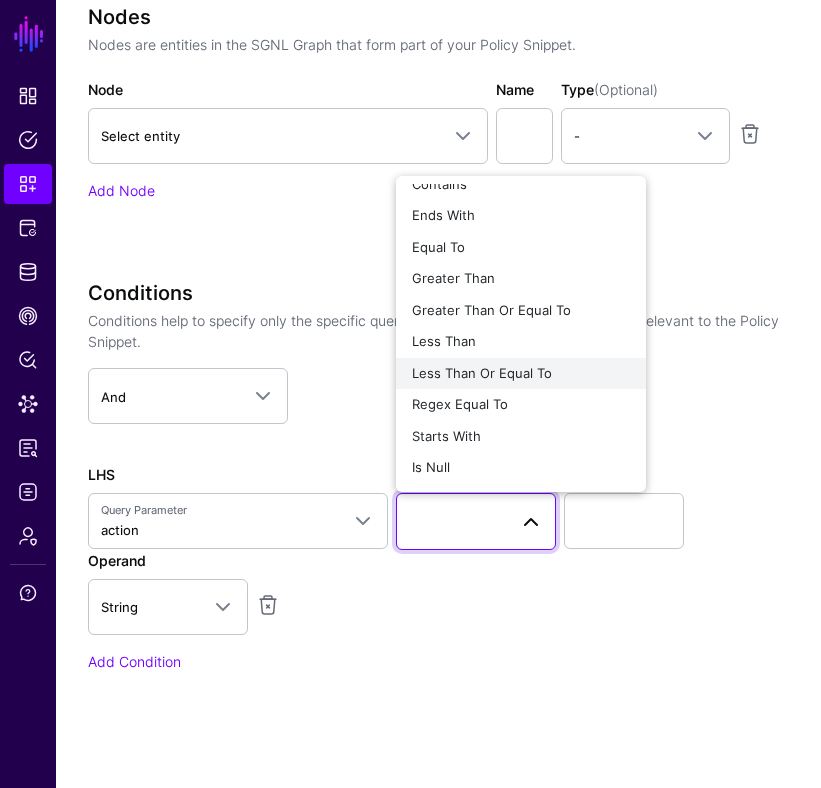 scroll, scrollTop: 0, scrollLeft: 0, axis: both 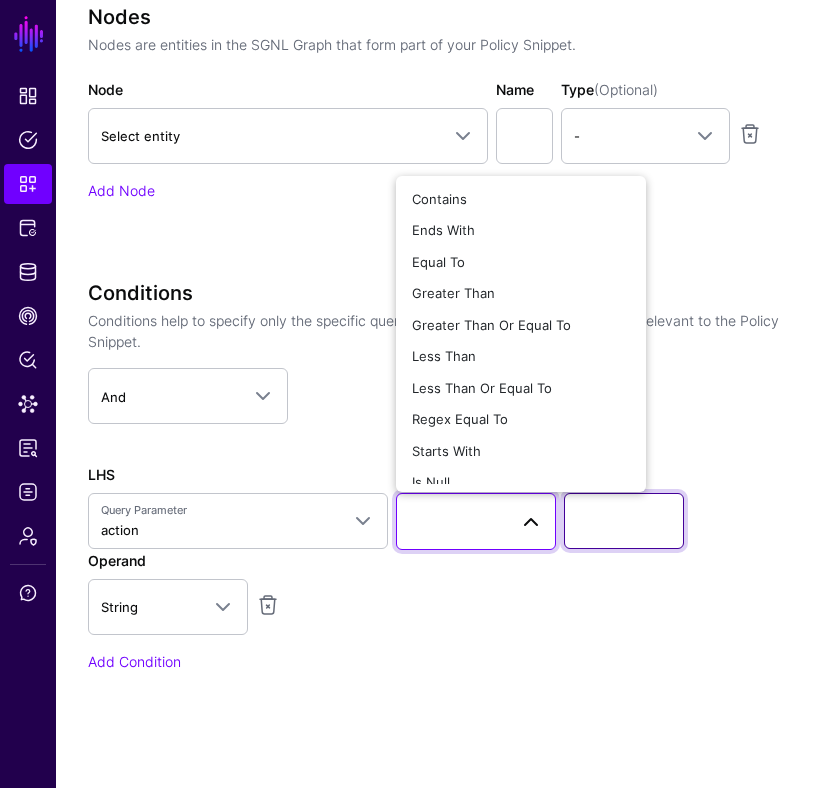 click at bounding box center [624, 521] 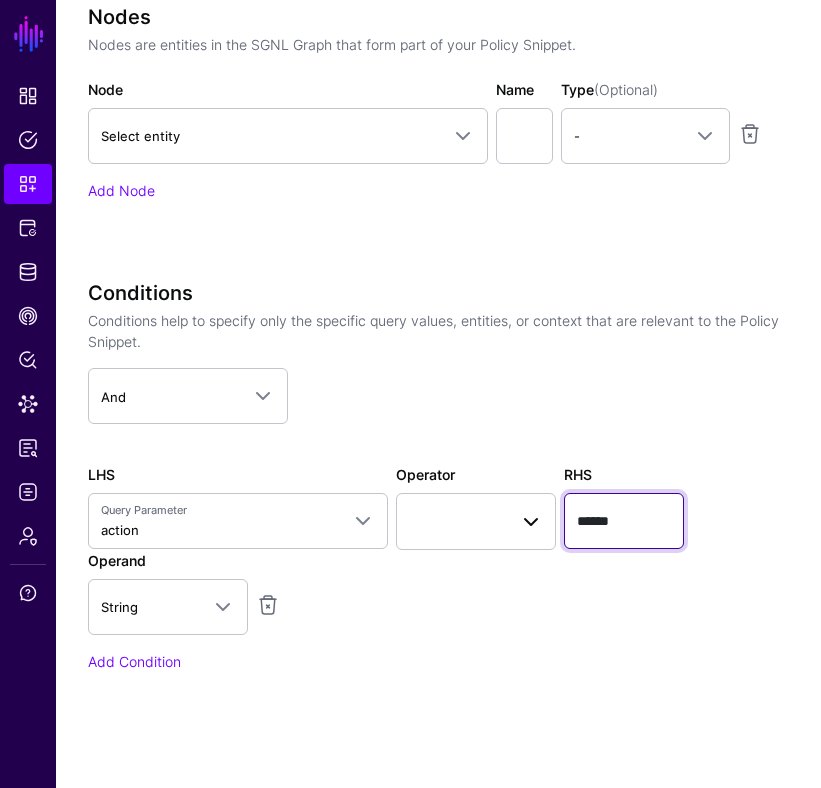 type on "******" 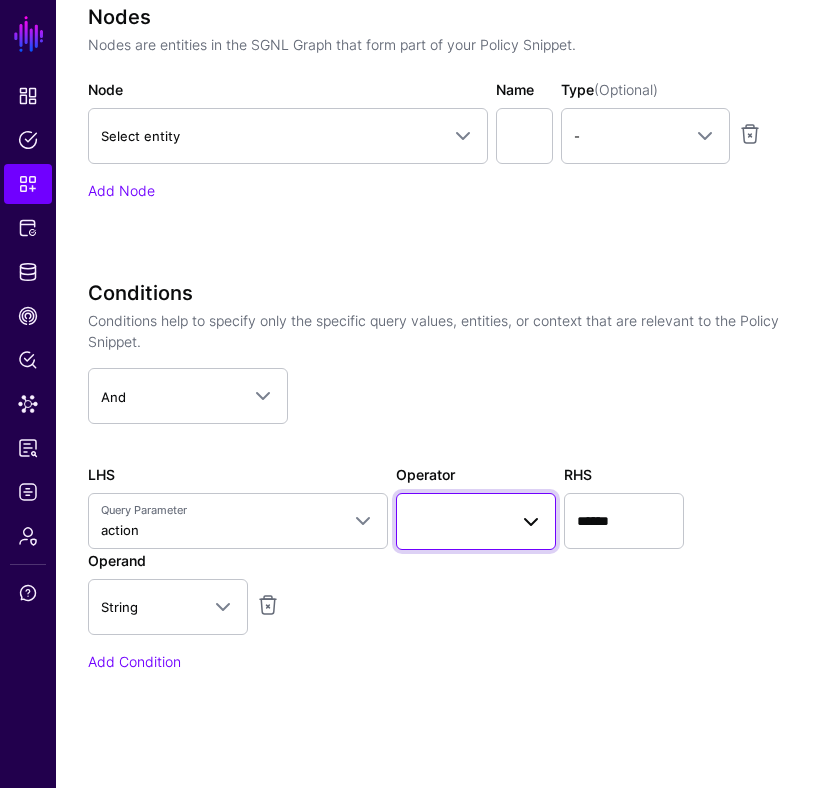 click at bounding box center [531, 522] 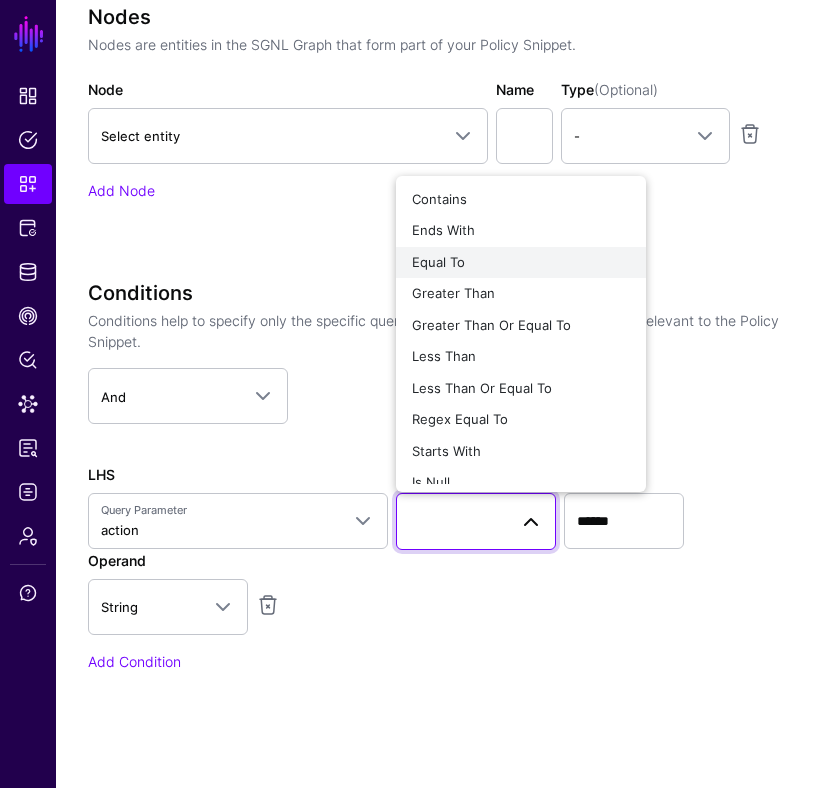 click on "Equal To" at bounding box center [521, 263] 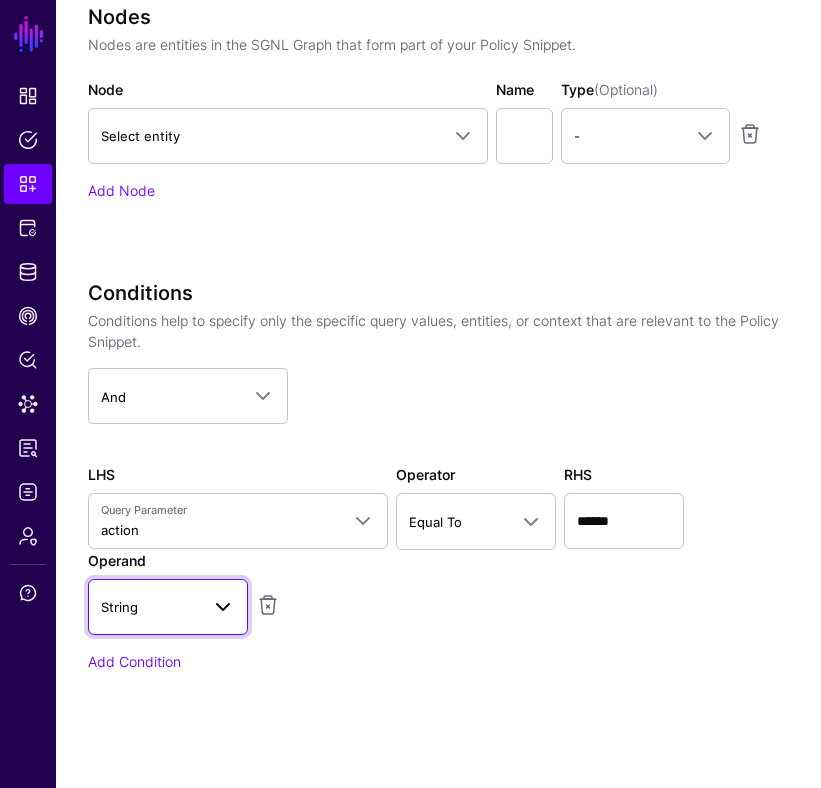 click at bounding box center (223, 607) 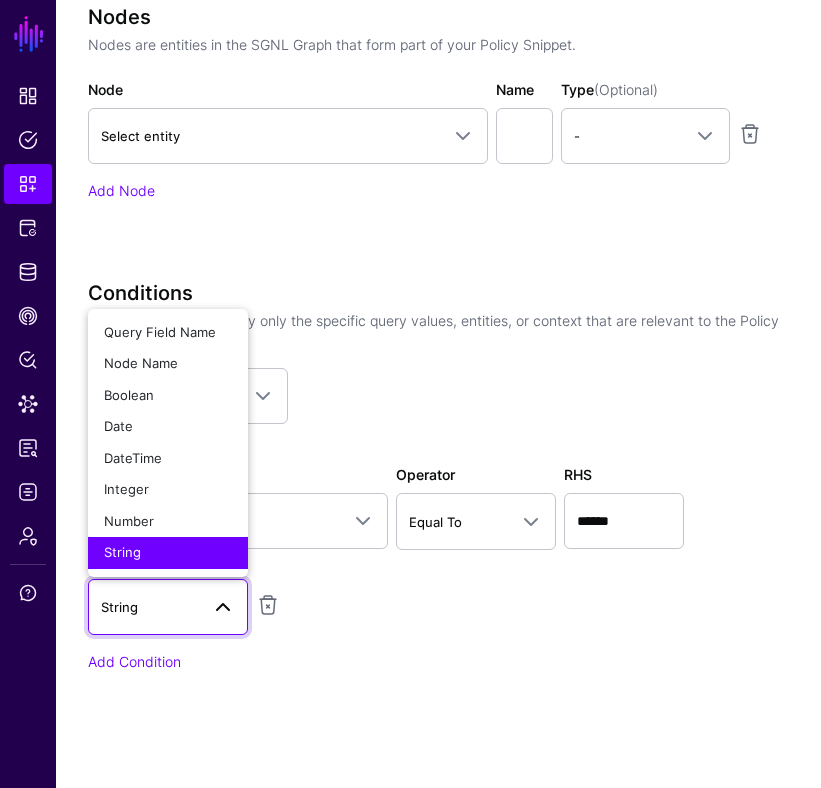 click on "String" at bounding box center [168, 553] 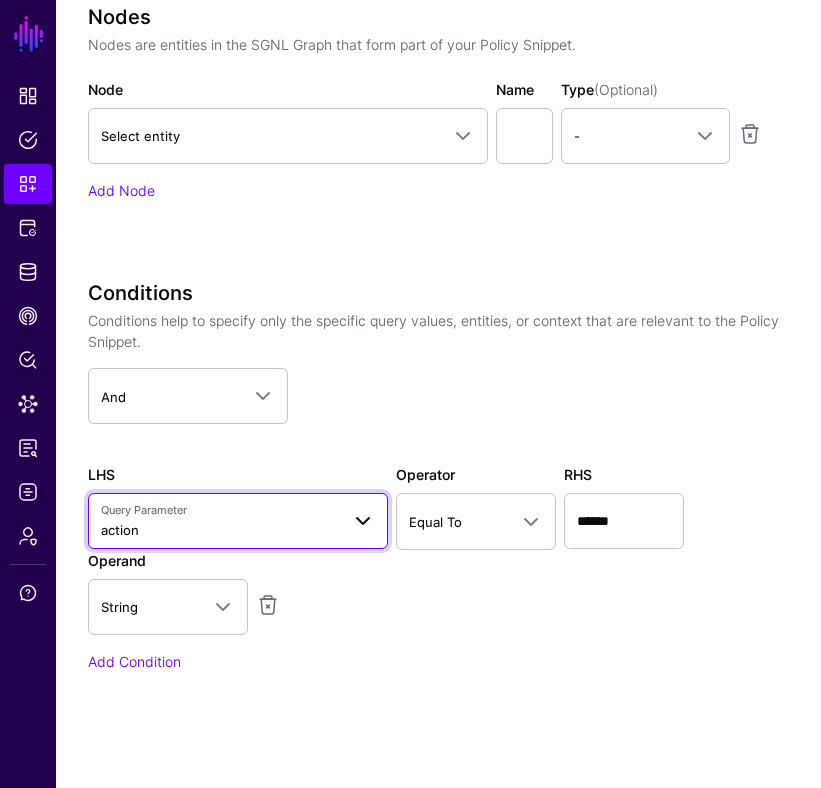 click on "Query Parameter  action" at bounding box center [220, 521] 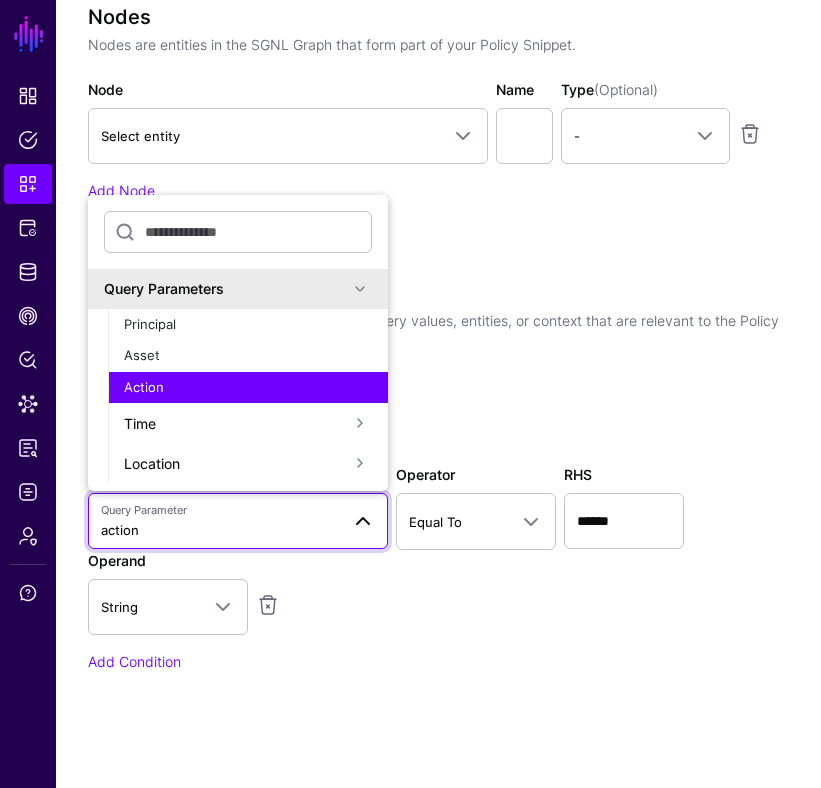 click on "Conditions  Conditions help to specify only the specific query values, entities, or context that are relevant to the Policy Snippet.  And  And   Or   Not  LHS  Query Parameter  action Query Parameters  Principal   Asset   Action  Time Location Operator Equal To  Contains   Ends With   Equal To   Greater Than   Greater Than Or Equal To   Less Than   Less Than Or Equal To   Regex Equal To   Starts With   Is Null  RHS ****** Operand String  Query Field Name   Node Name   Boolean   Date   DateTime   Integer   Number   String    Add Condition" at bounding box center [438, 476] 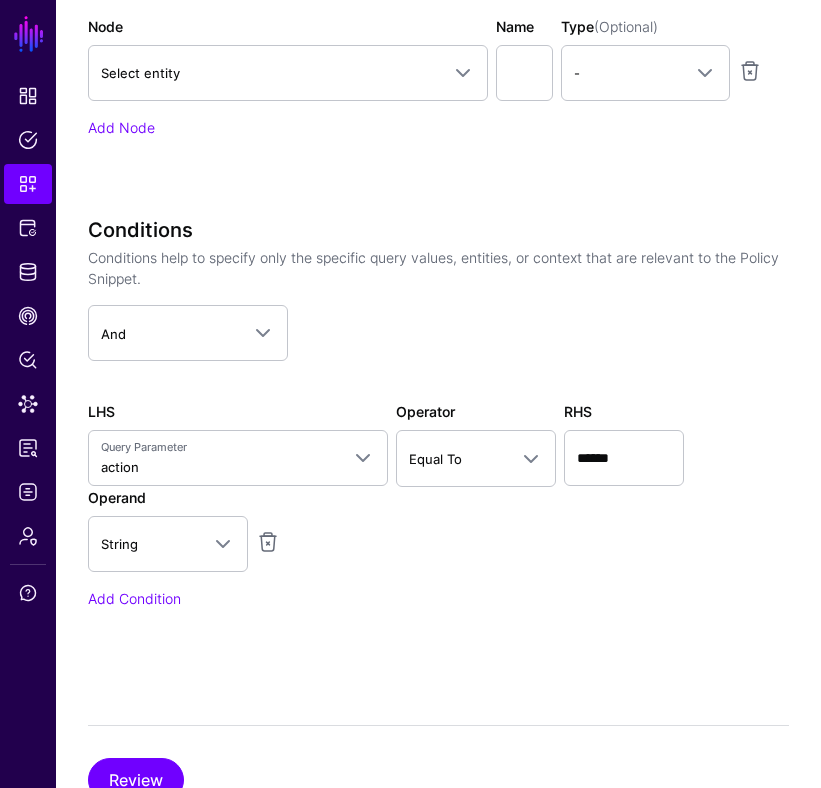 scroll, scrollTop: 793, scrollLeft: 0, axis: vertical 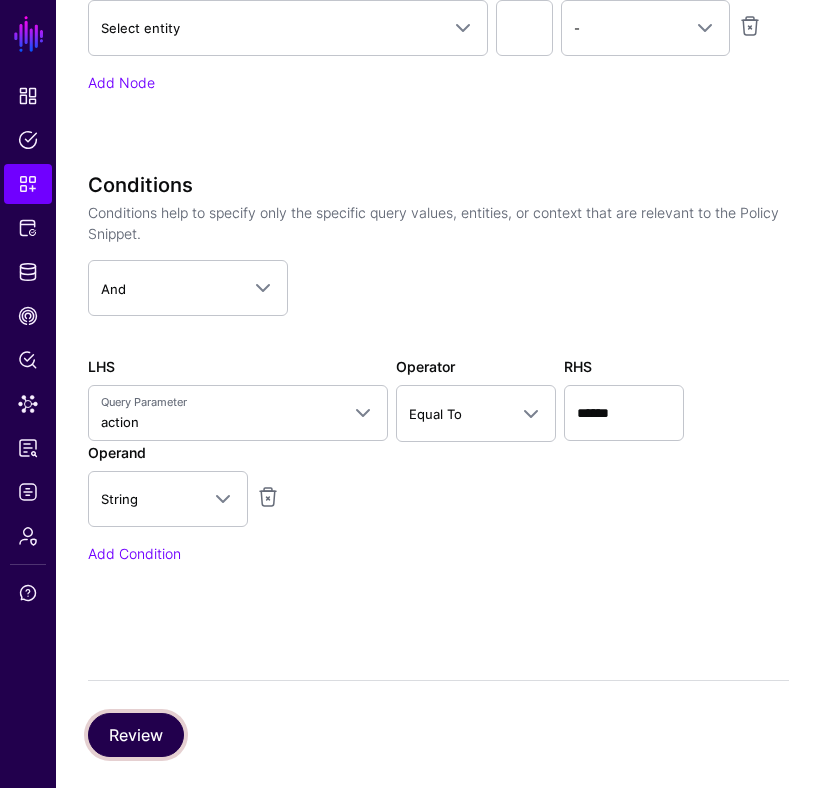 click on "Review" at bounding box center (136, 735) 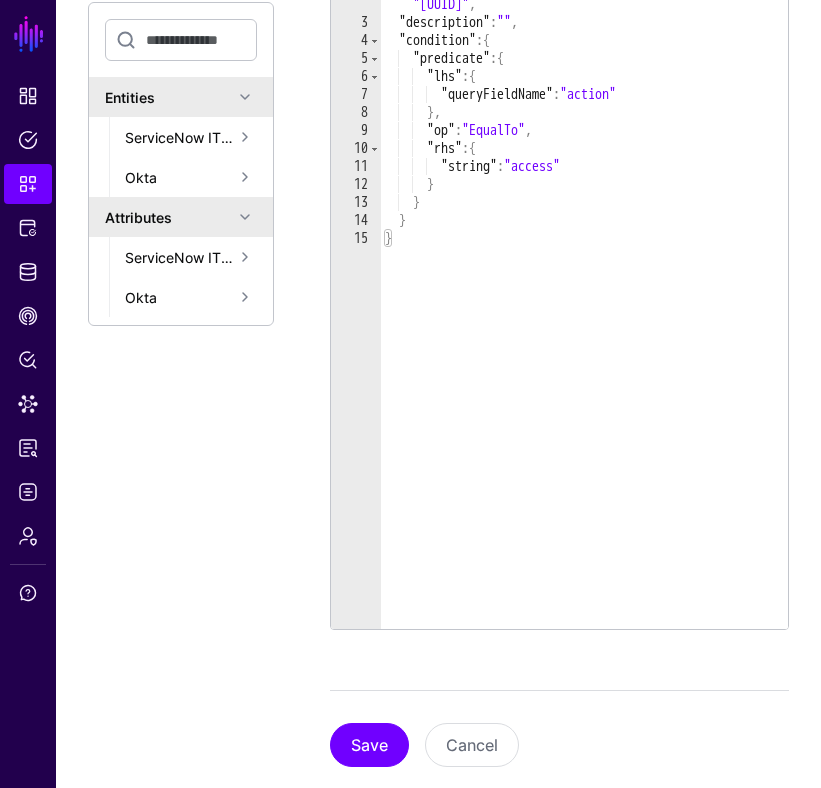 scroll, scrollTop: 416, scrollLeft: 0, axis: vertical 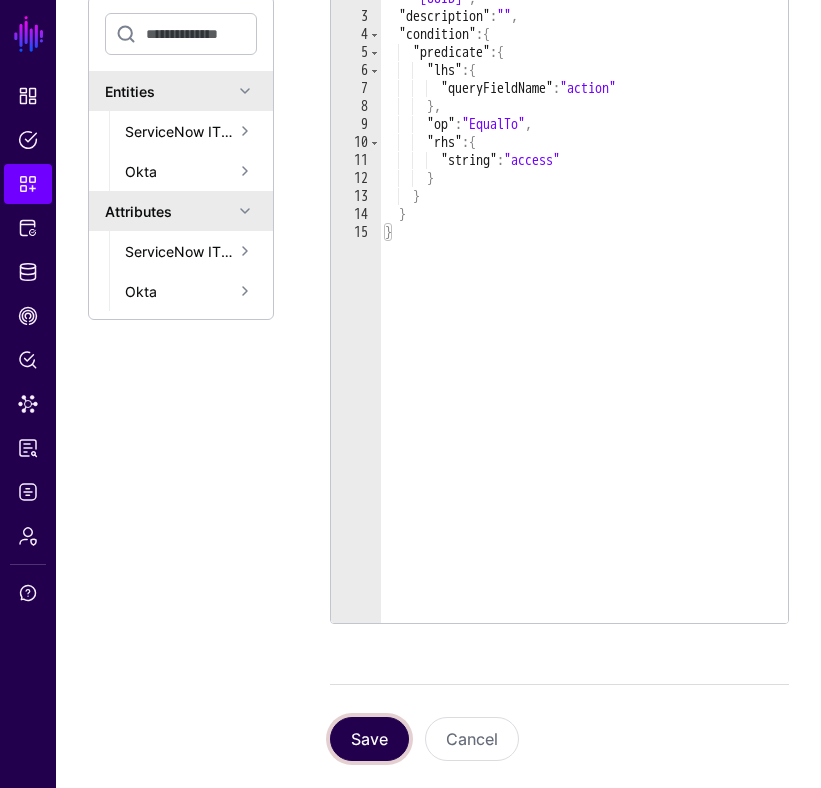 click on "Save" at bounding box center (369, 739) 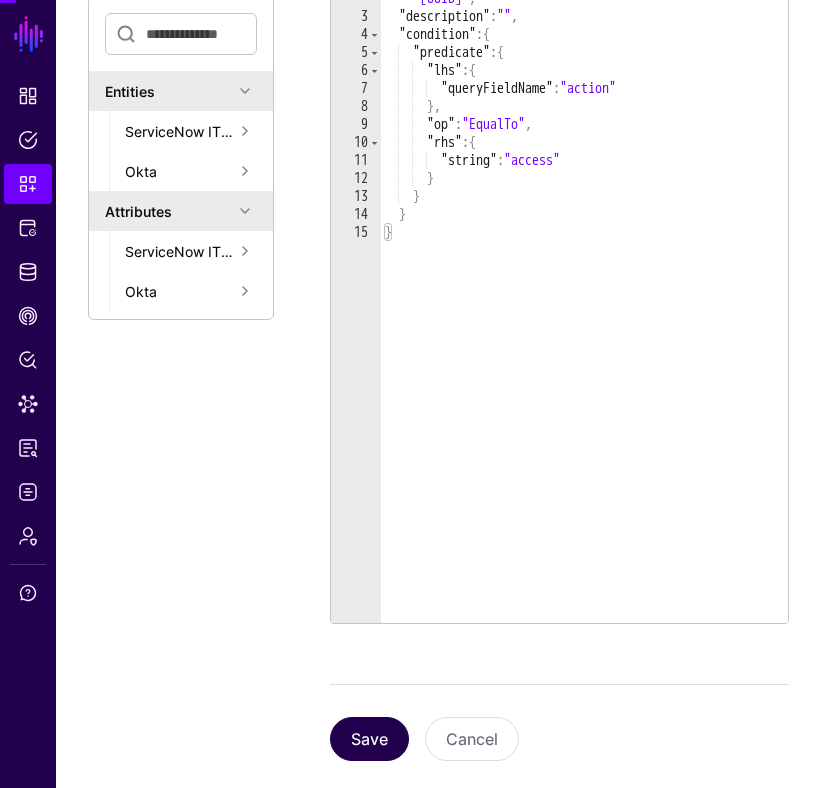 scroll, scrollTop: 0, scrollLeft: 0, axis: both 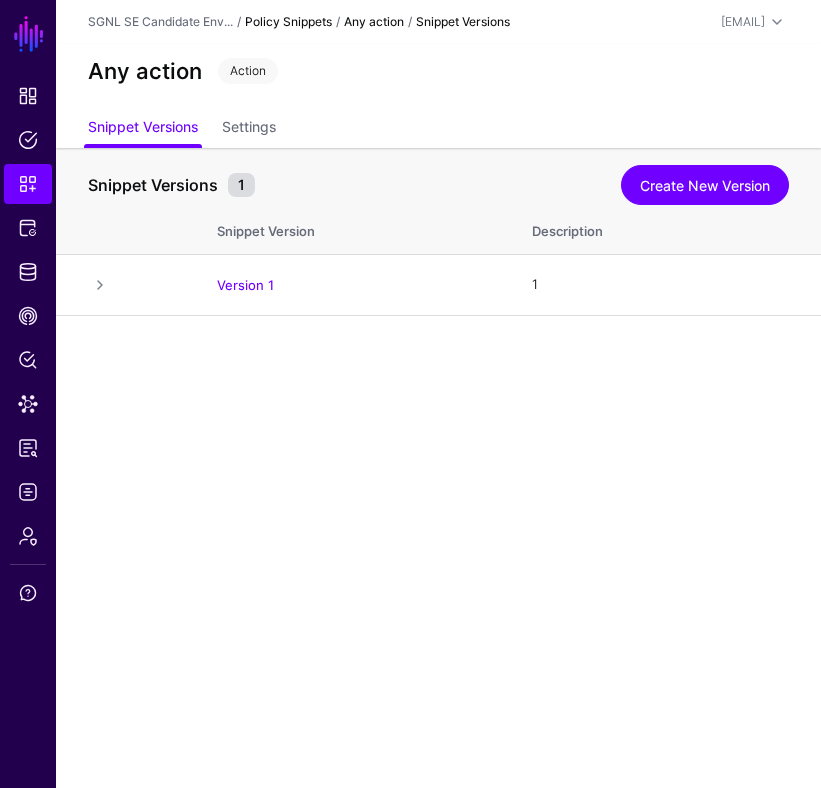 click on "Policy Snippets" 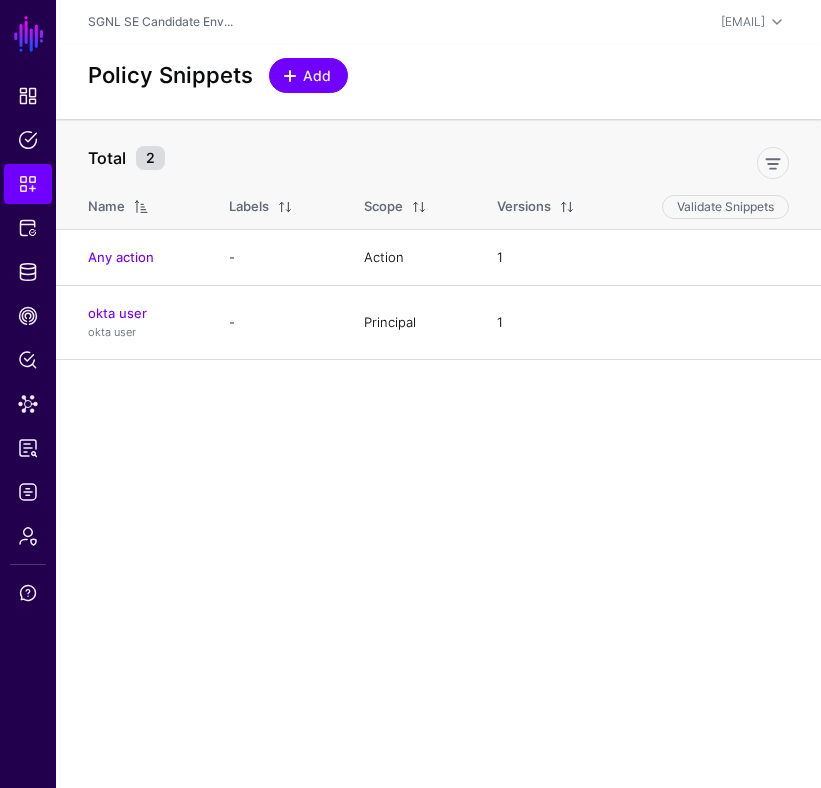 click on "Add" 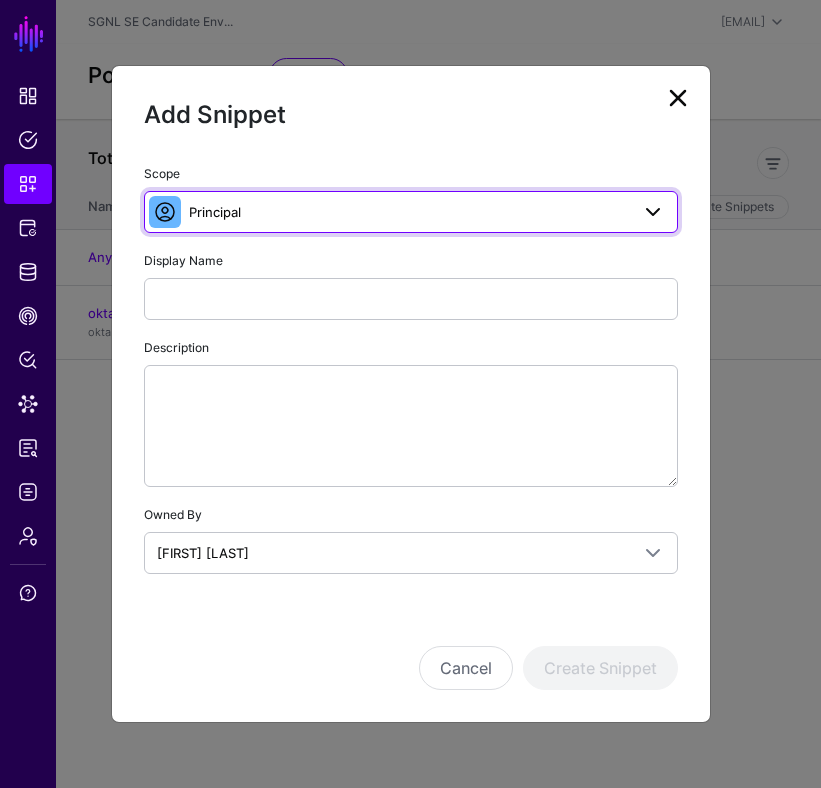 click on "Principal" at bounding box center (409, 212) 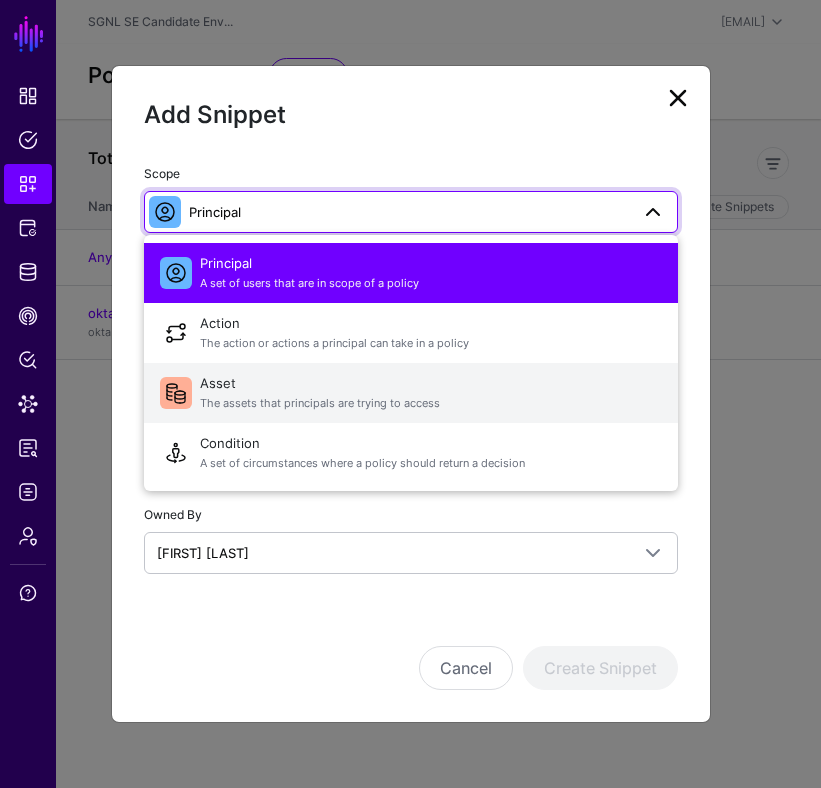 click on "Asset   The assets that principals are trying to access" 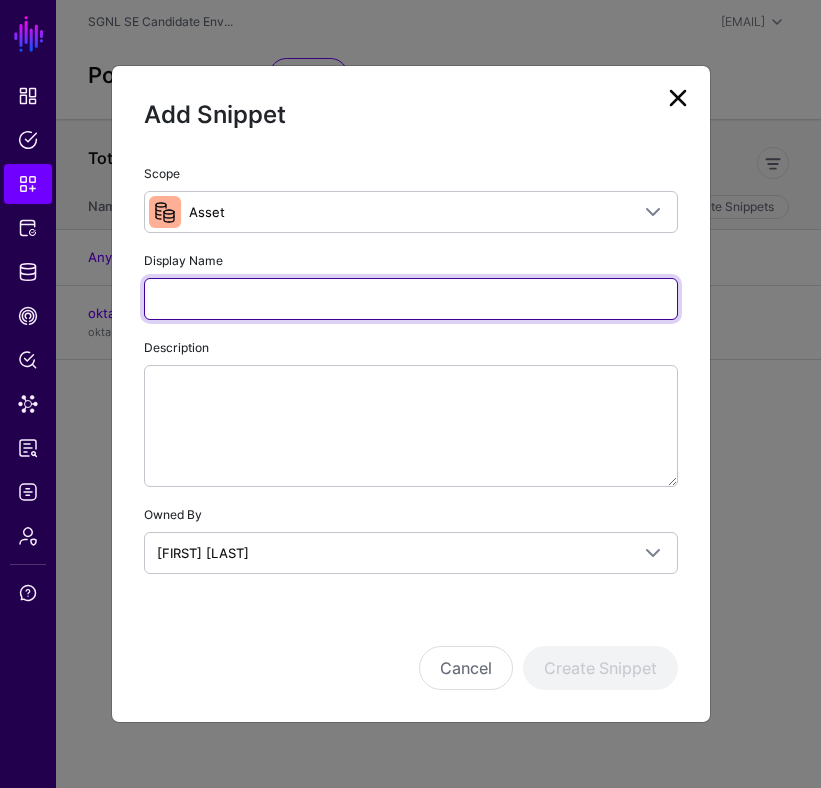 click on "Display Name" at bounding box center (411, 299) 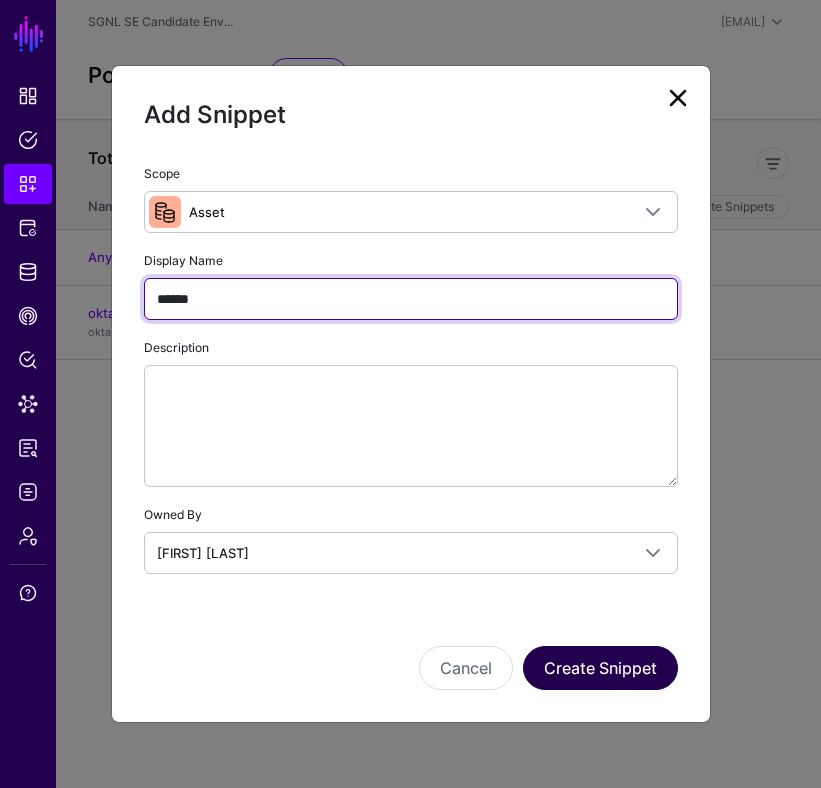 type on "******" 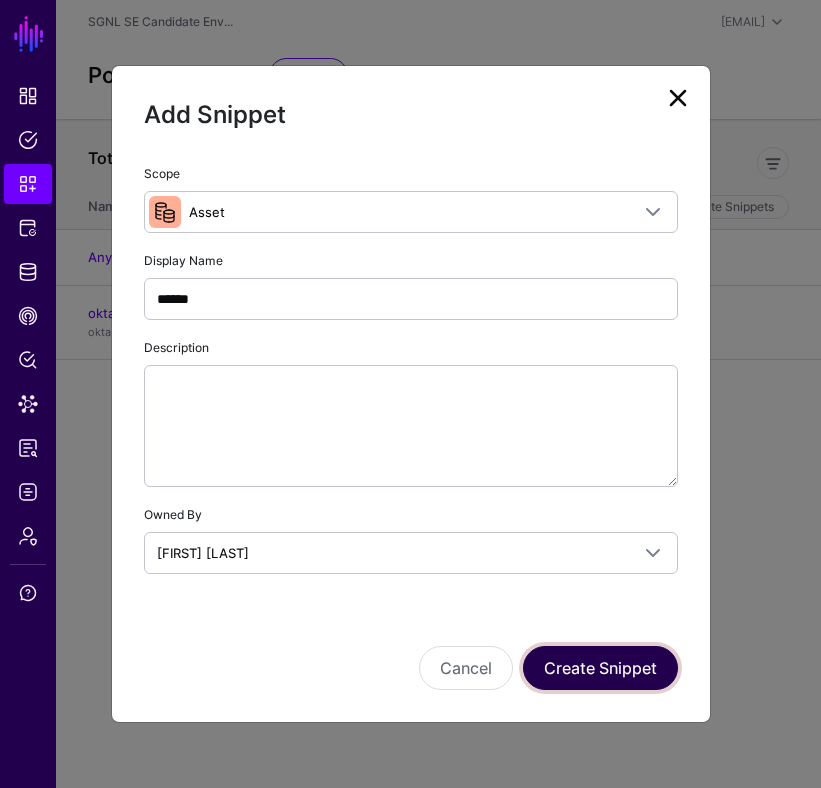 click on "Create Snippet" 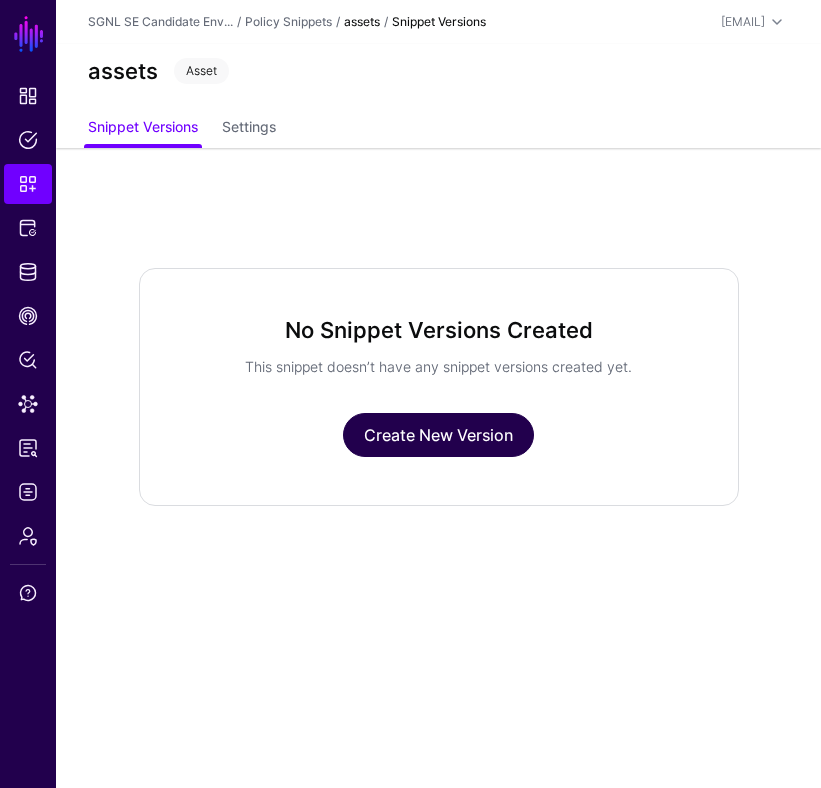 click on "Create New Version" 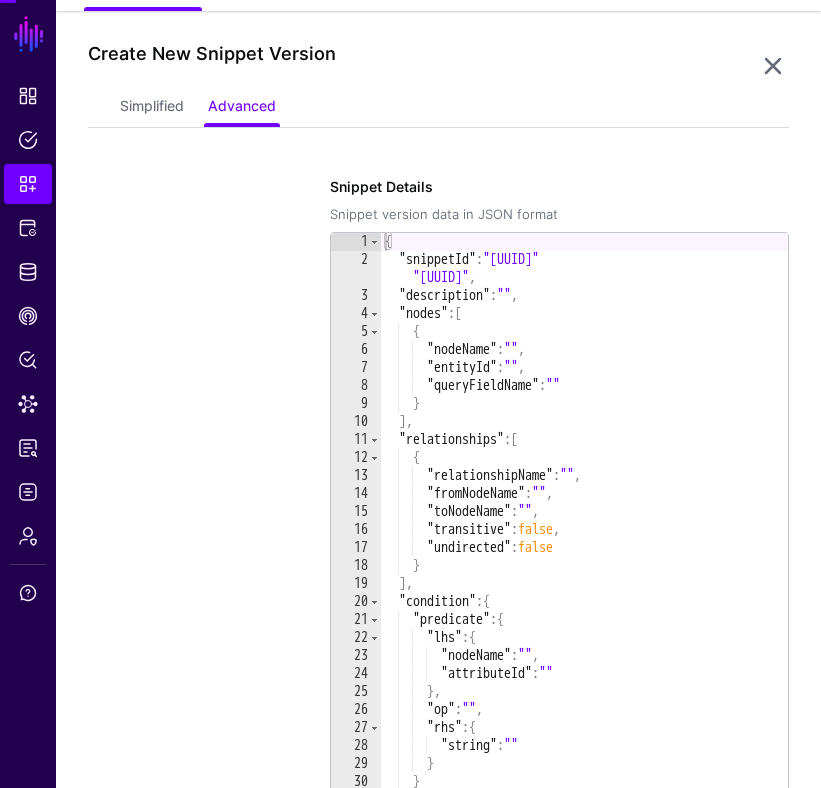 scroll, scrollTop: 148, scrollLeft: 0, axis: vertical 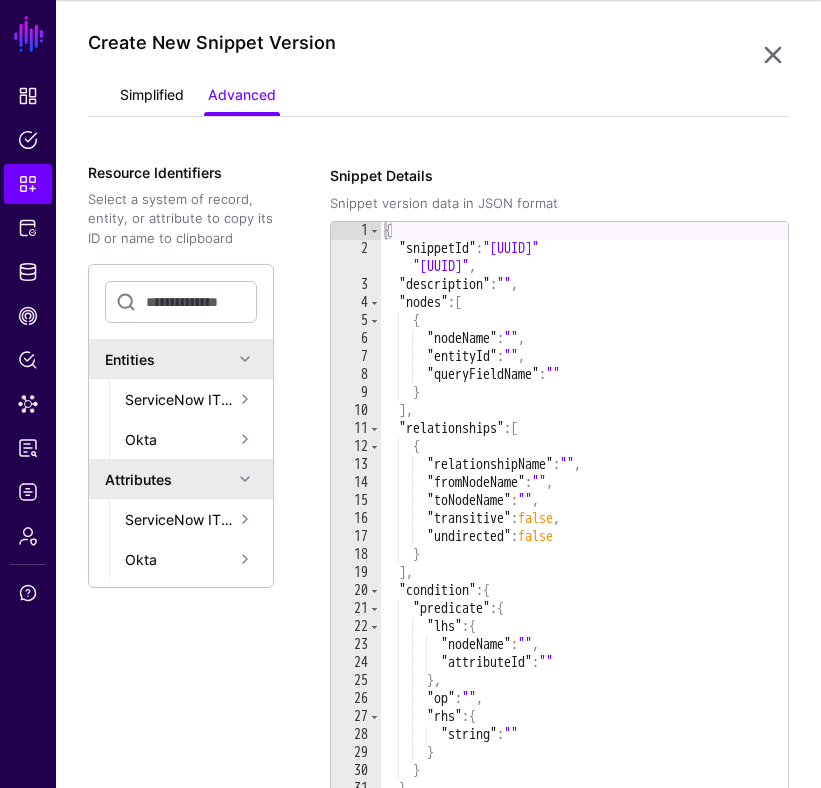 click on "Simplified" at bounding box center (152, 97) 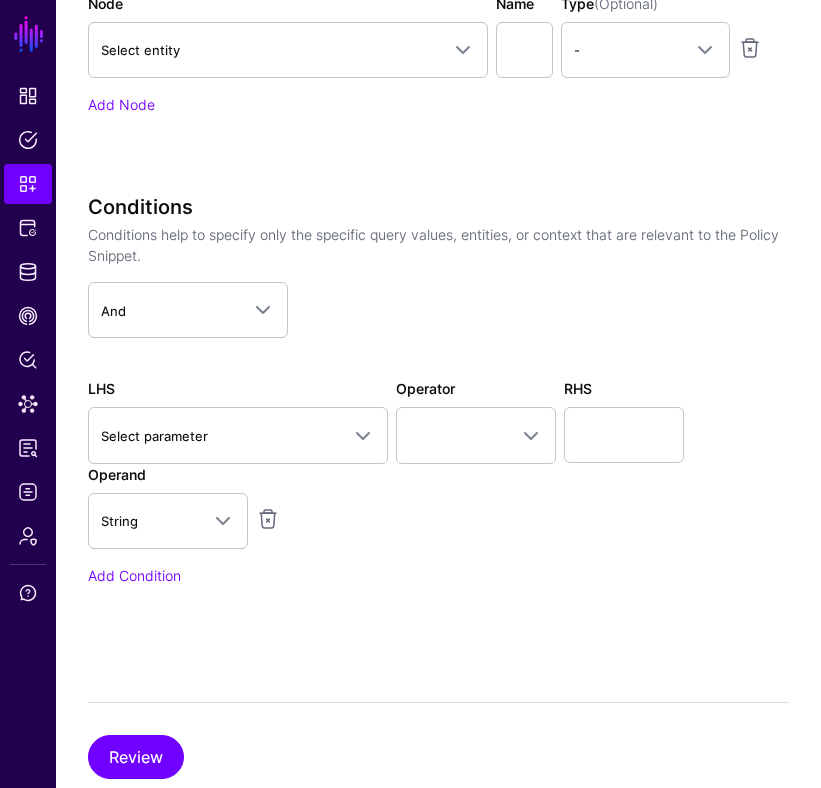 scroll, scrollTop: 793, scrollLeft: 0, axis: vertical 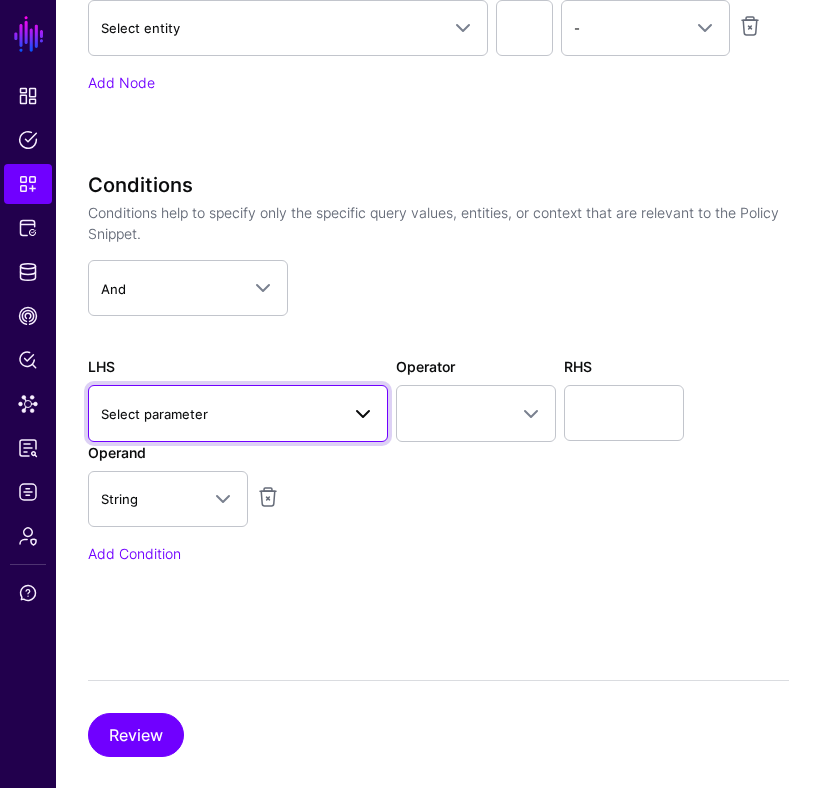 click at bounding box center [363, 414] 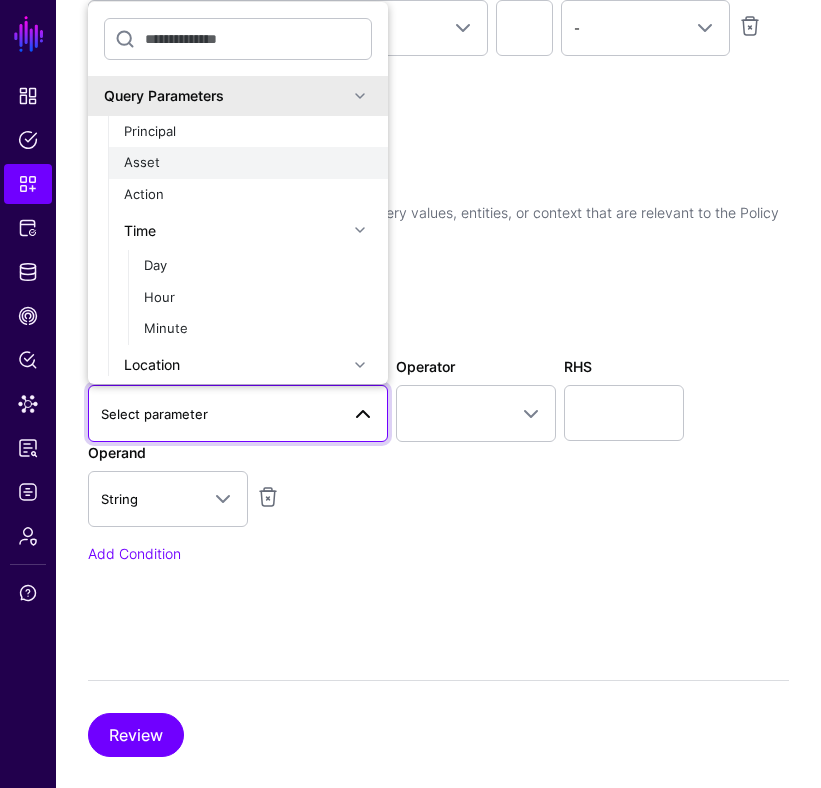 click on "Asset" at bounding box center [248, 163] 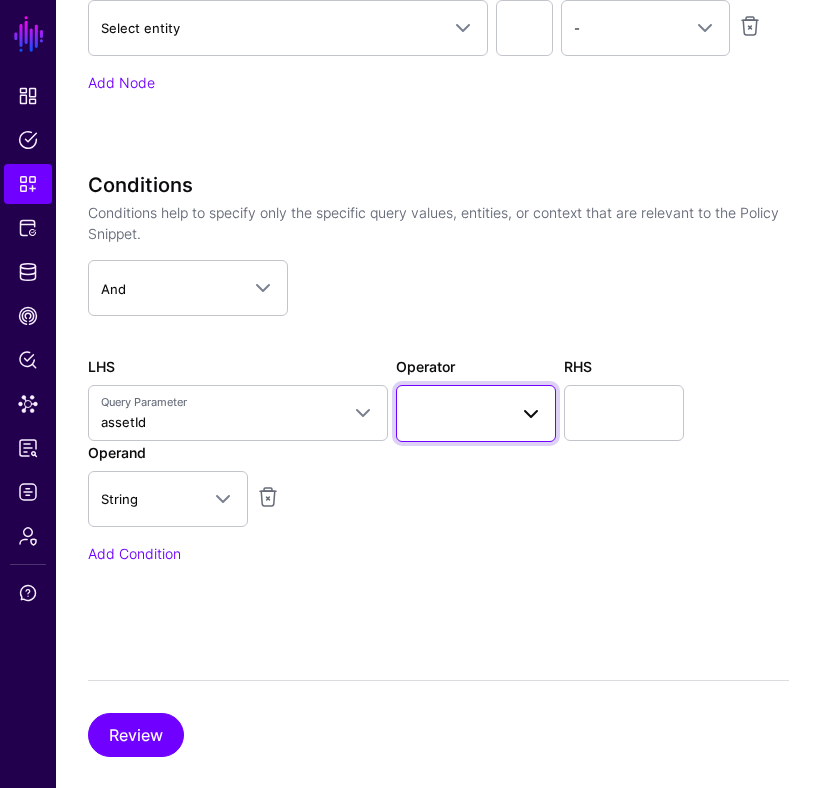 click at bounding box center [476, 413] 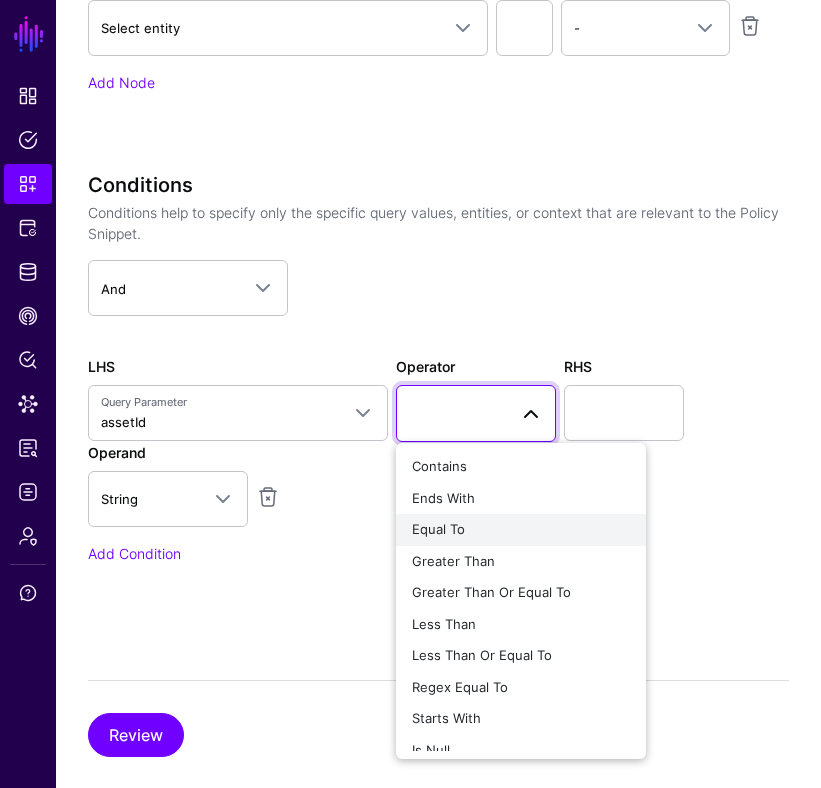click on "Equal To" at bounding box center [521, 530] 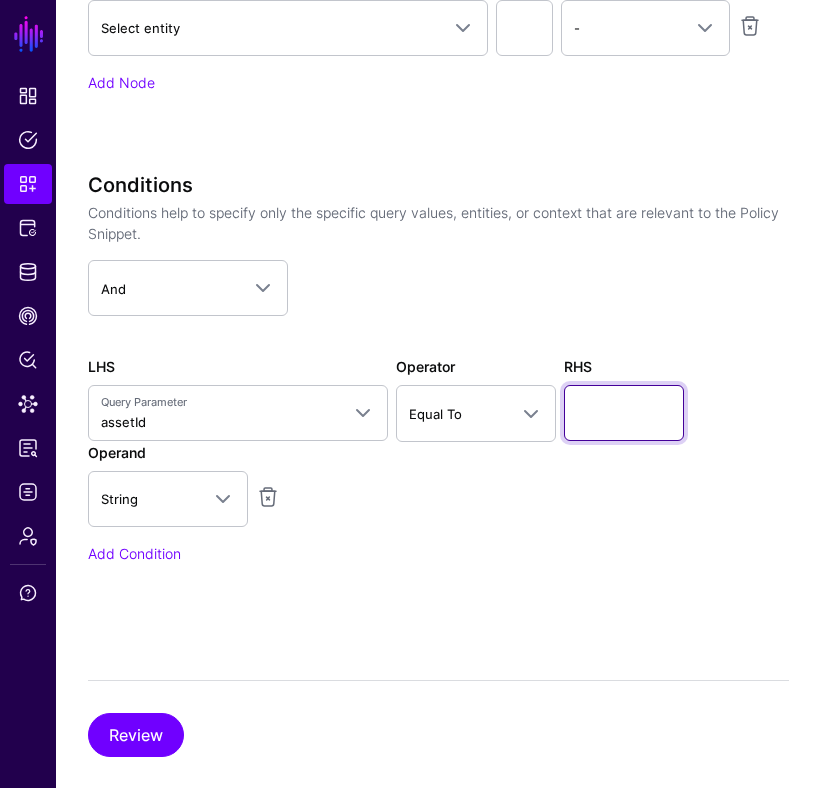 click at bounding box center [624, 413] 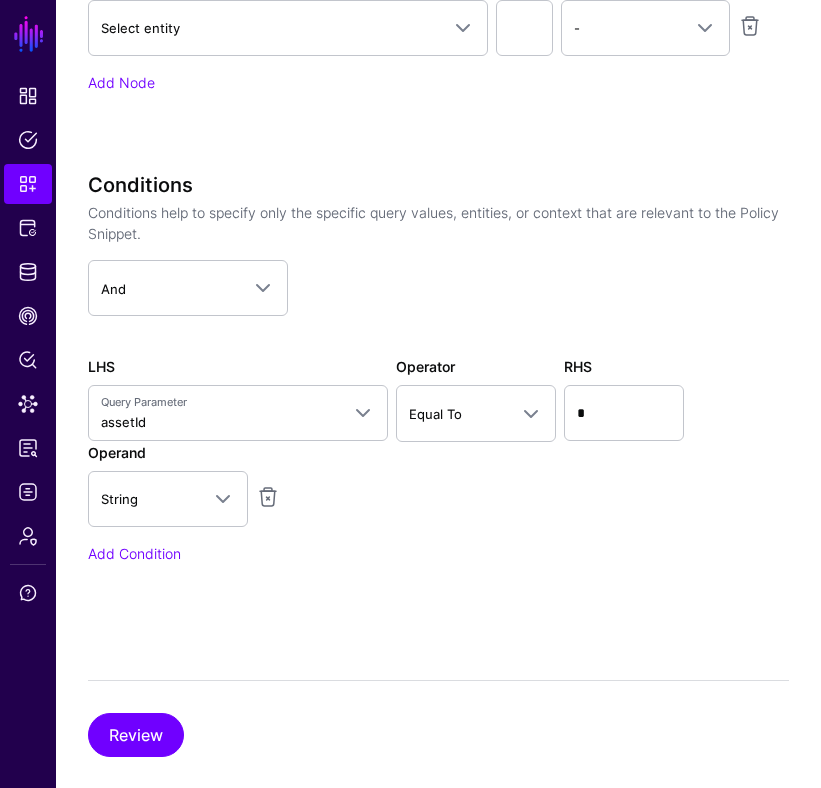 click on "Conditions  Conditions help to specify only the specific query values, entities, or context that are relevant to the Policy Snippet.  And  And   Or   Not  LHS  Query Parameter  assetId Query Parameters  Principal   Asset   Action  Time  Day   Hour   Minute  Location  [COUNTRY]   [CITY]   [REGION]   [POSTAL_CODE]  Operator Equal To  Contains   Ends With   Equal To   Greater Than   Greater Than Or Equal To   Less Than   Less Than Or Equal To   Regex Equal To   Starts With   Is Null  RHS * Operand String  Query Field Name   Node Name   Boolean   Date   DateTime   Integer   Number   String    Add Condition" at bounding box center (438, 368) 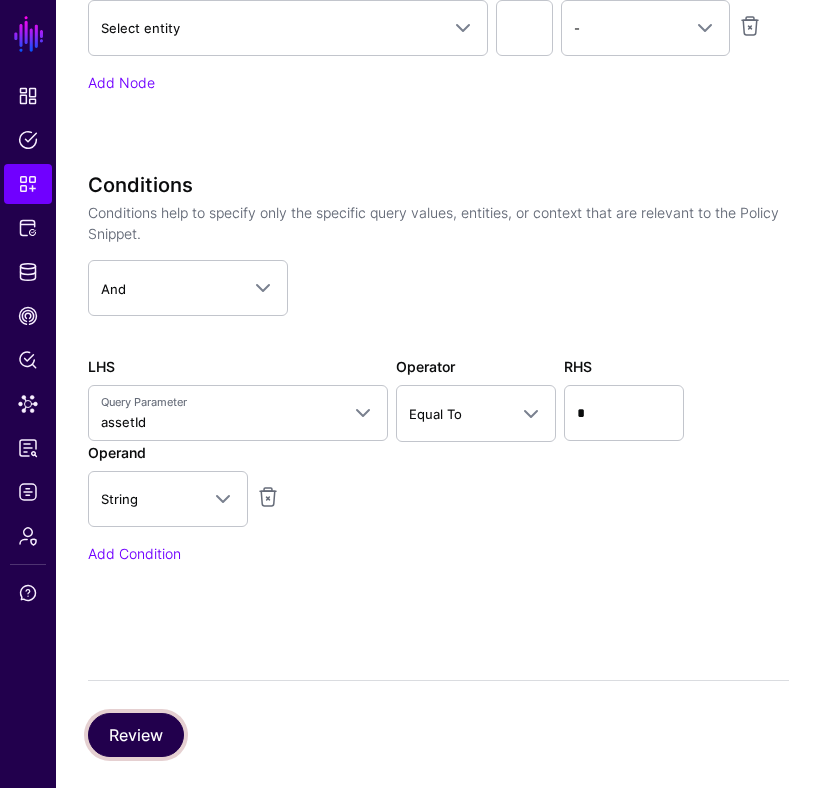 click on "Review" at bounding box center [136, 735] 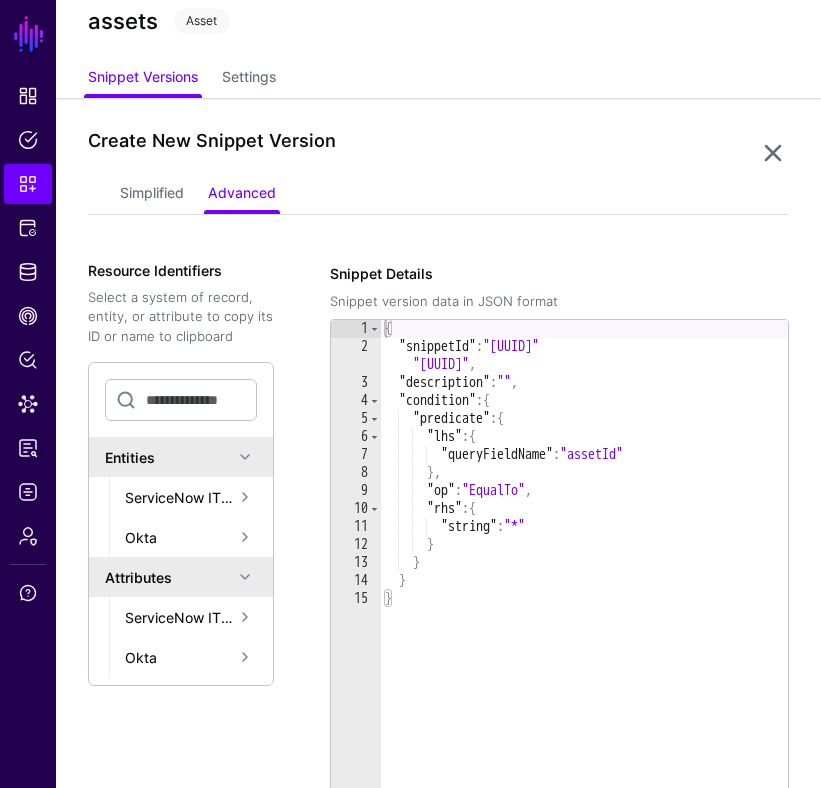 scroll, scrollTop: 42, scrollLeft: 0, axis: vertical 